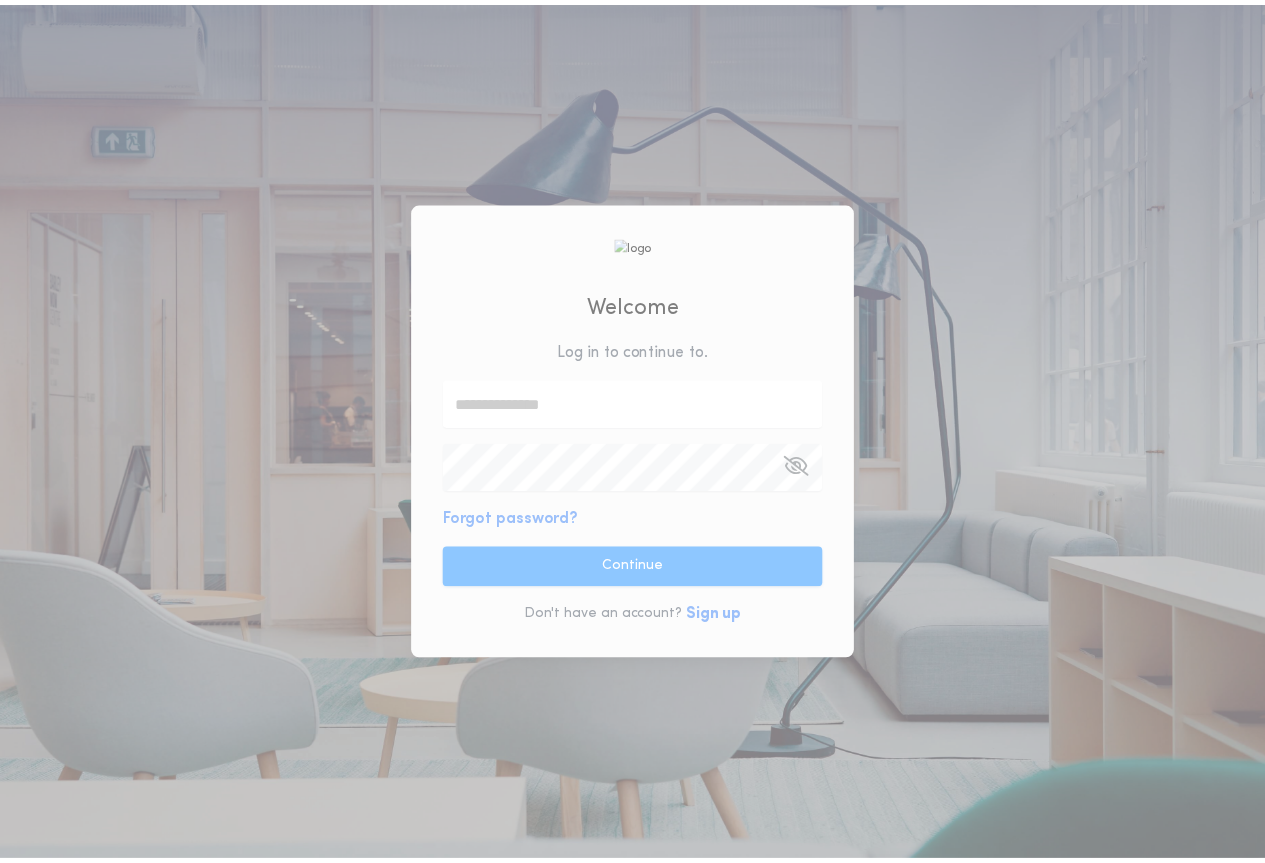 scroll, scrollTop: 0, scrollLeft: 0, axis: both 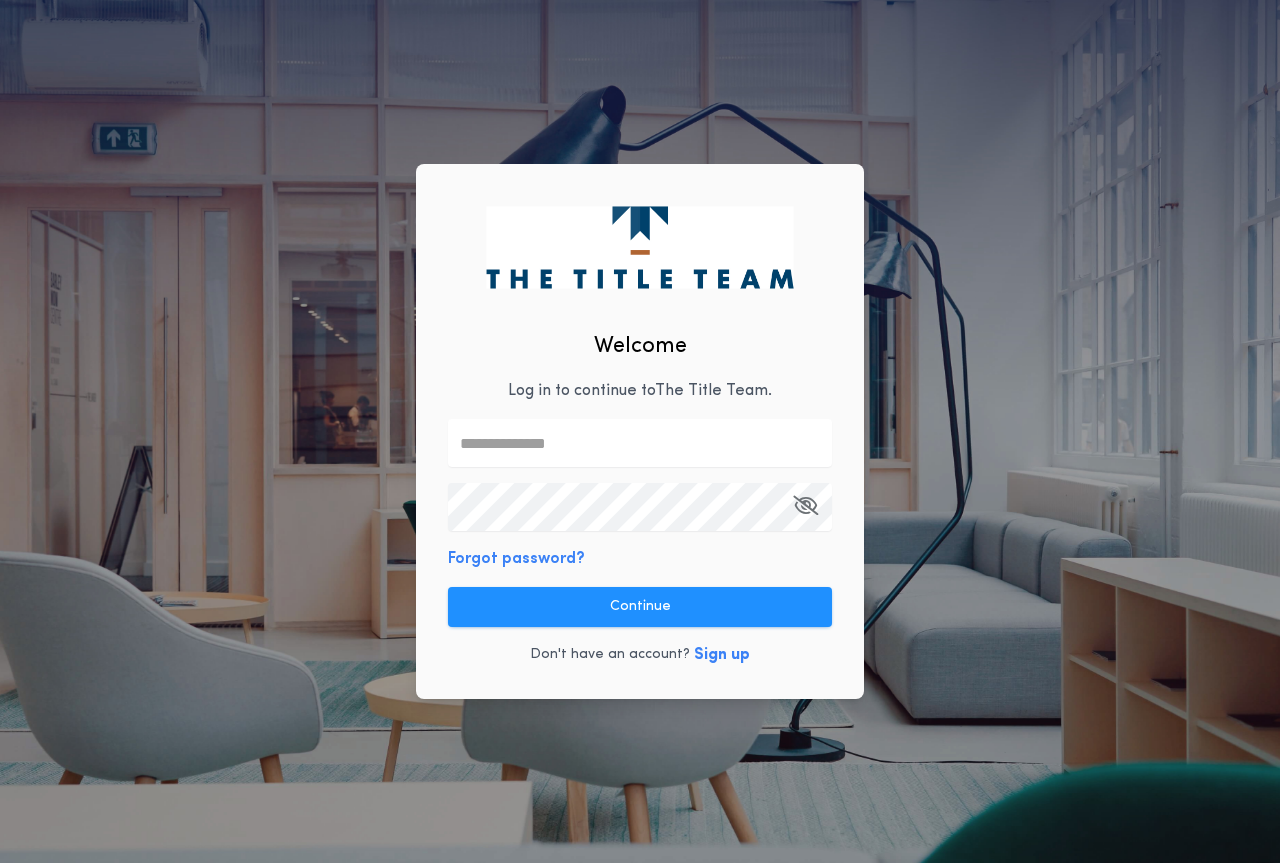 click at bounding box center [640, 443] 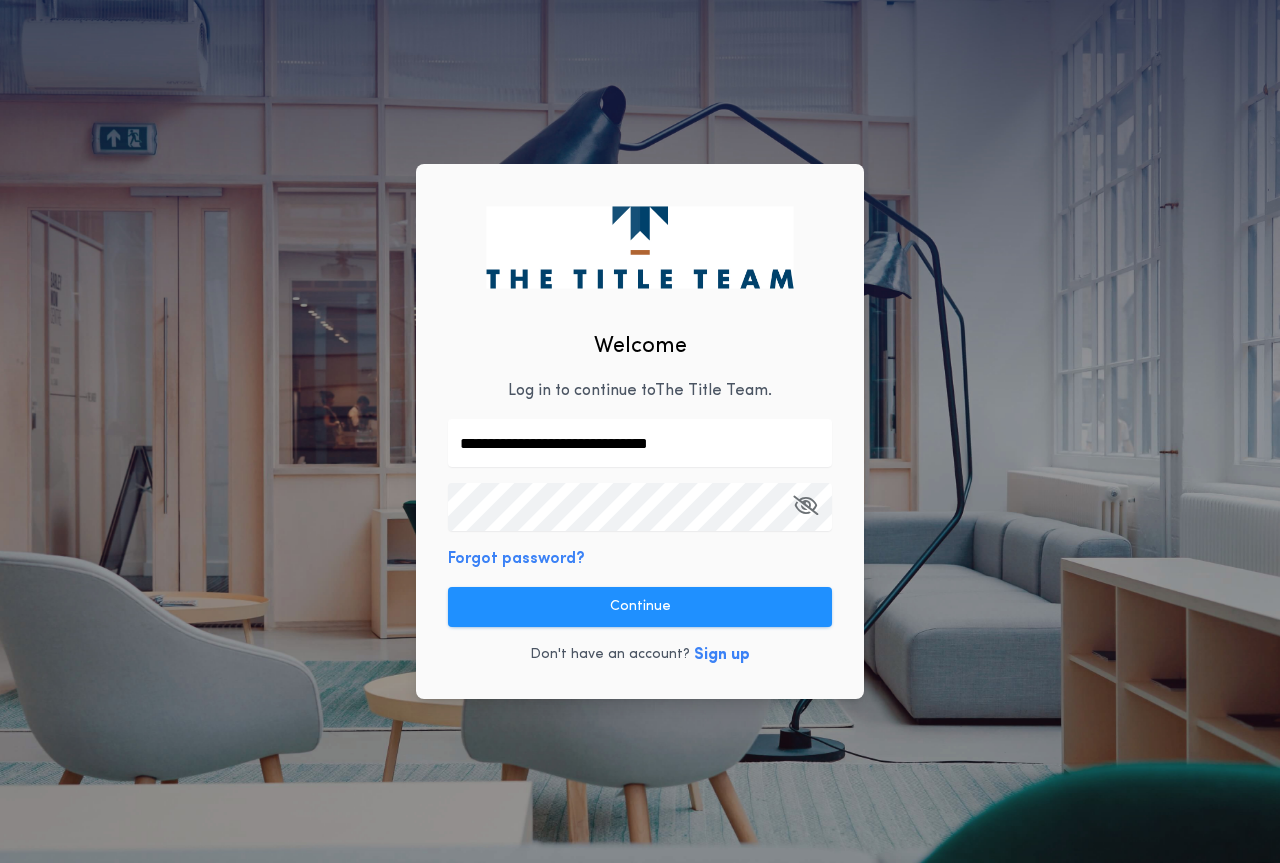 type on "**********" 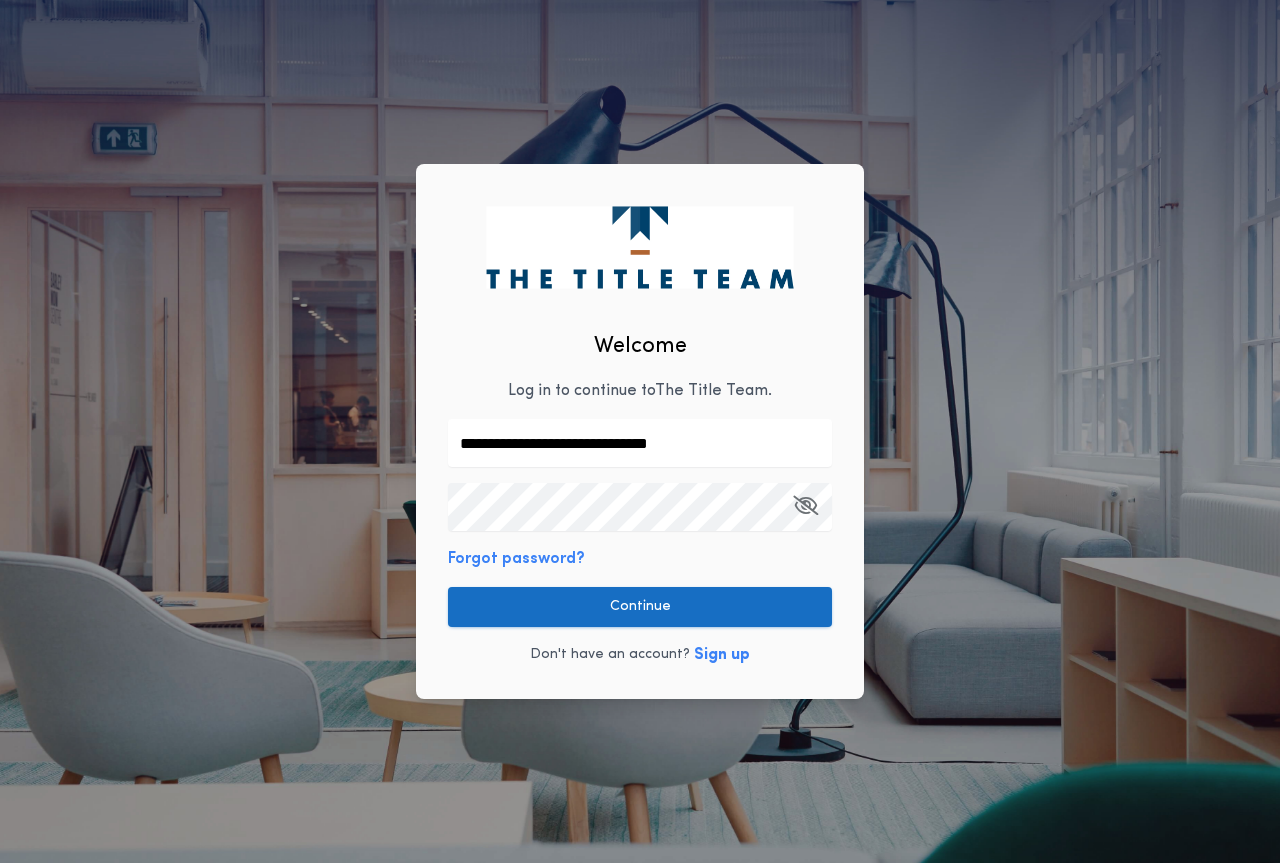 click on "Continue" at bounding box center (640, 607) 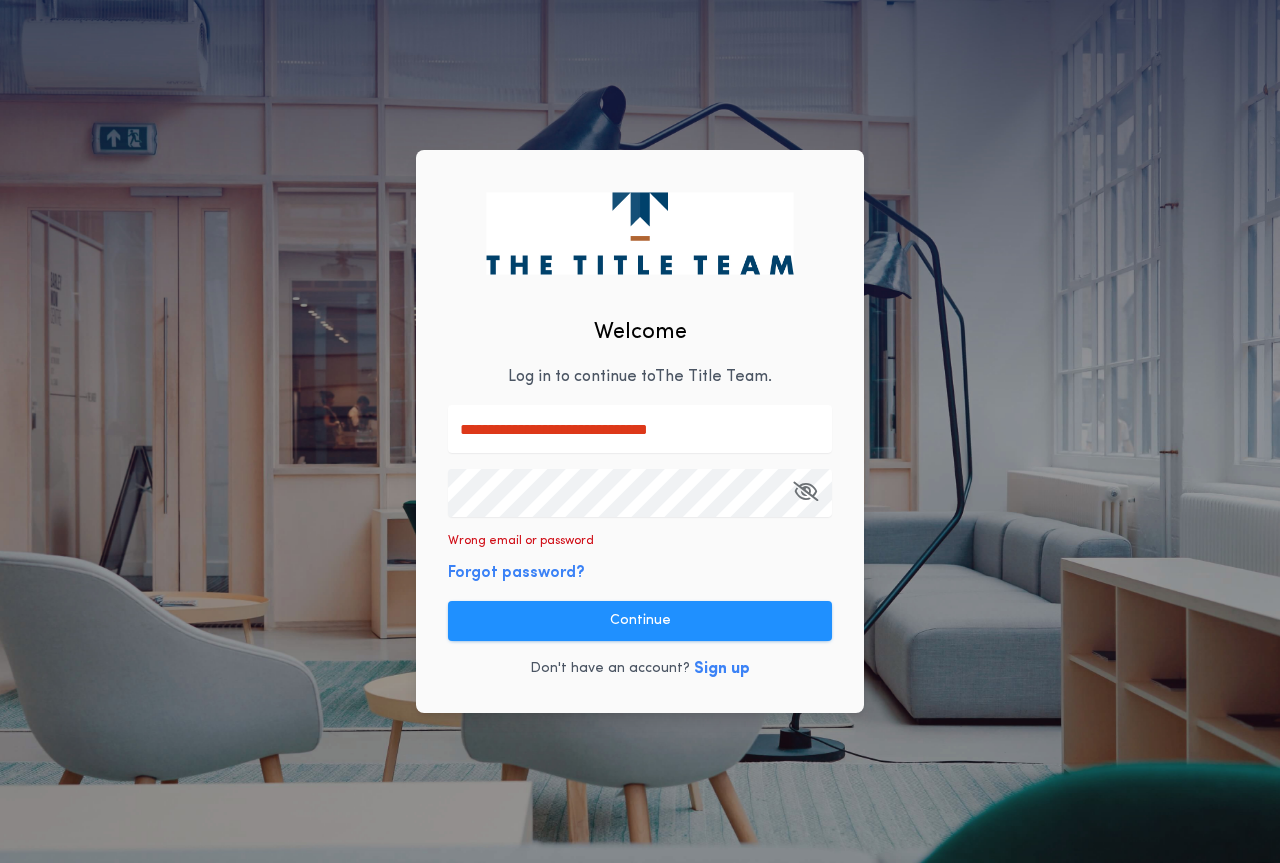 drag, startPoint x: 504, startPoint y: 428, endPoint x: 223, endPoint y: 407, distance: 281.7836 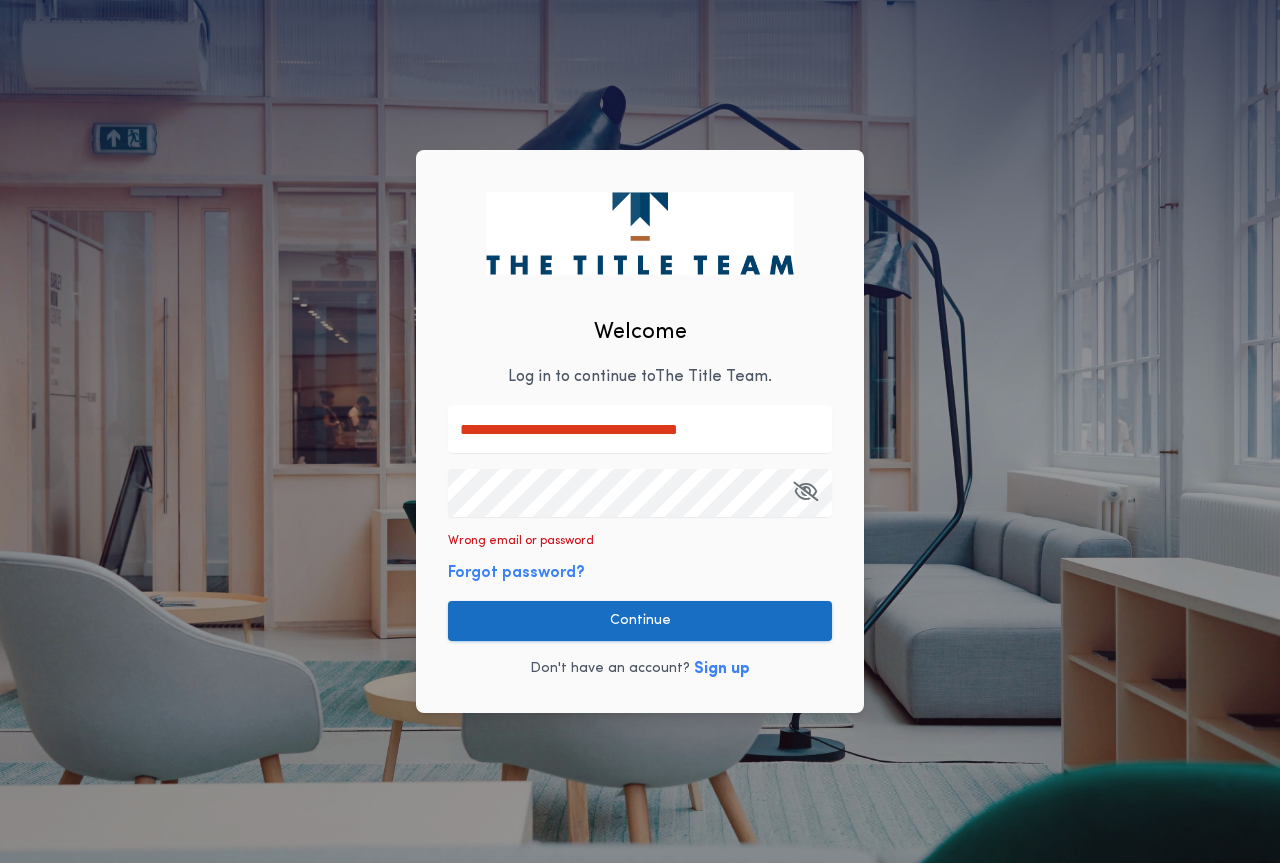 type on "**********" 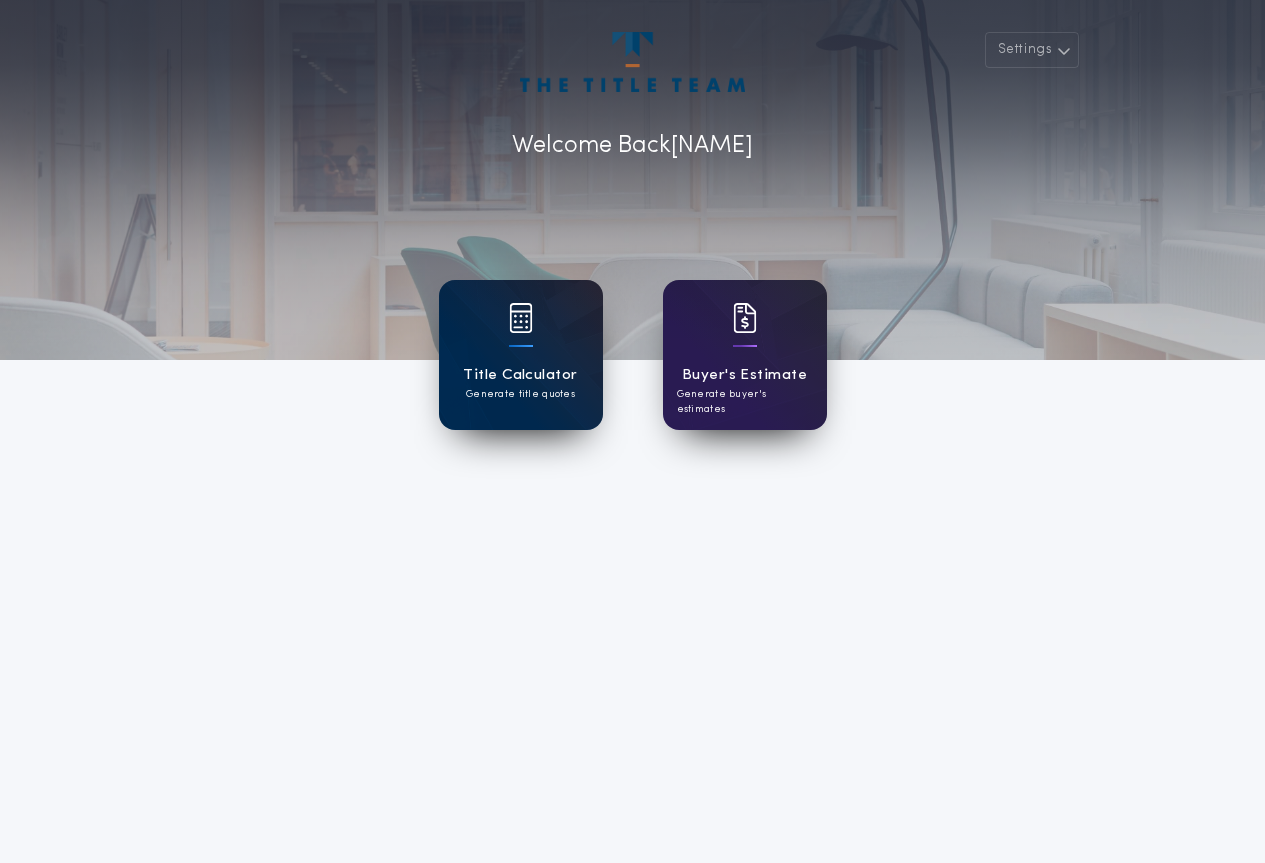 click on "Title Calculator Generate title quotes" at bounding box center [521, 355] 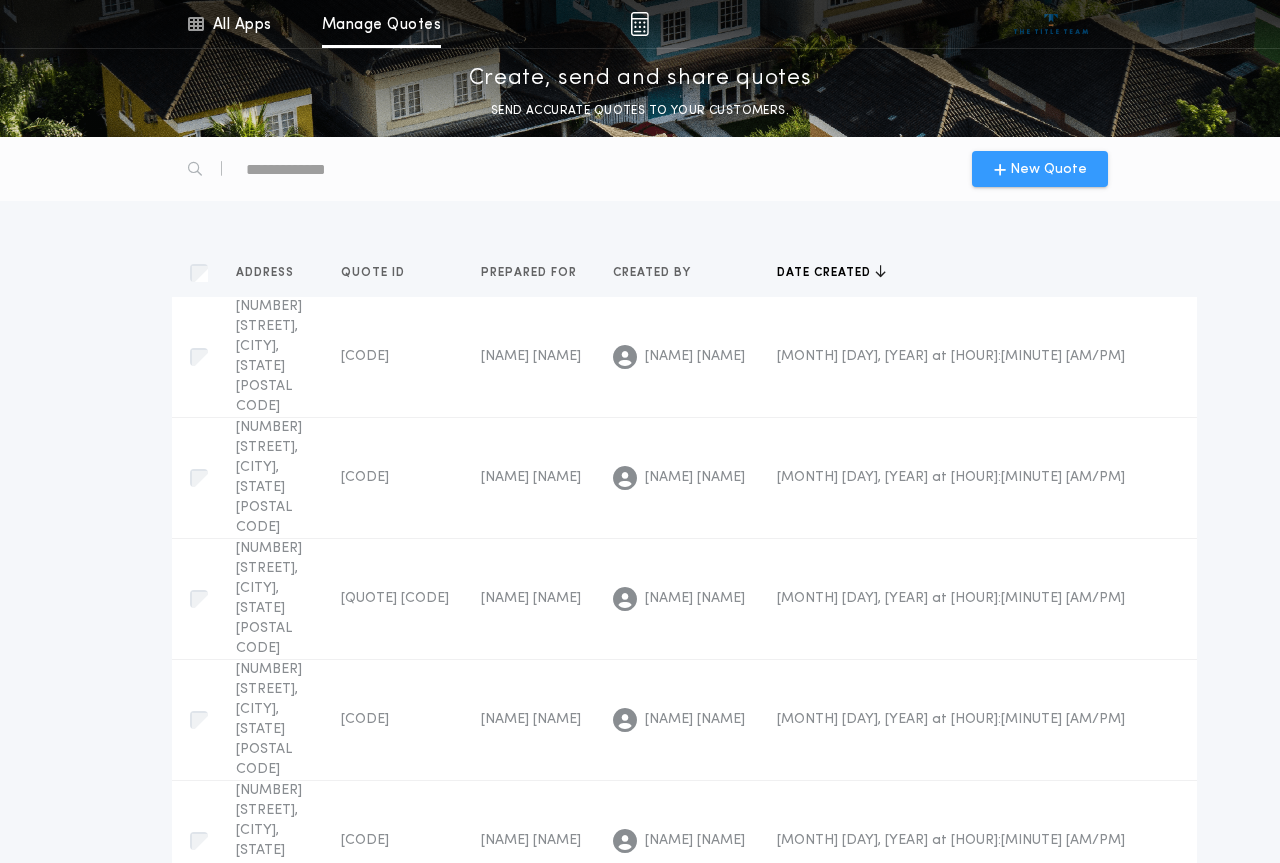 click on "New Quote" at bounding box center [1048, 169] 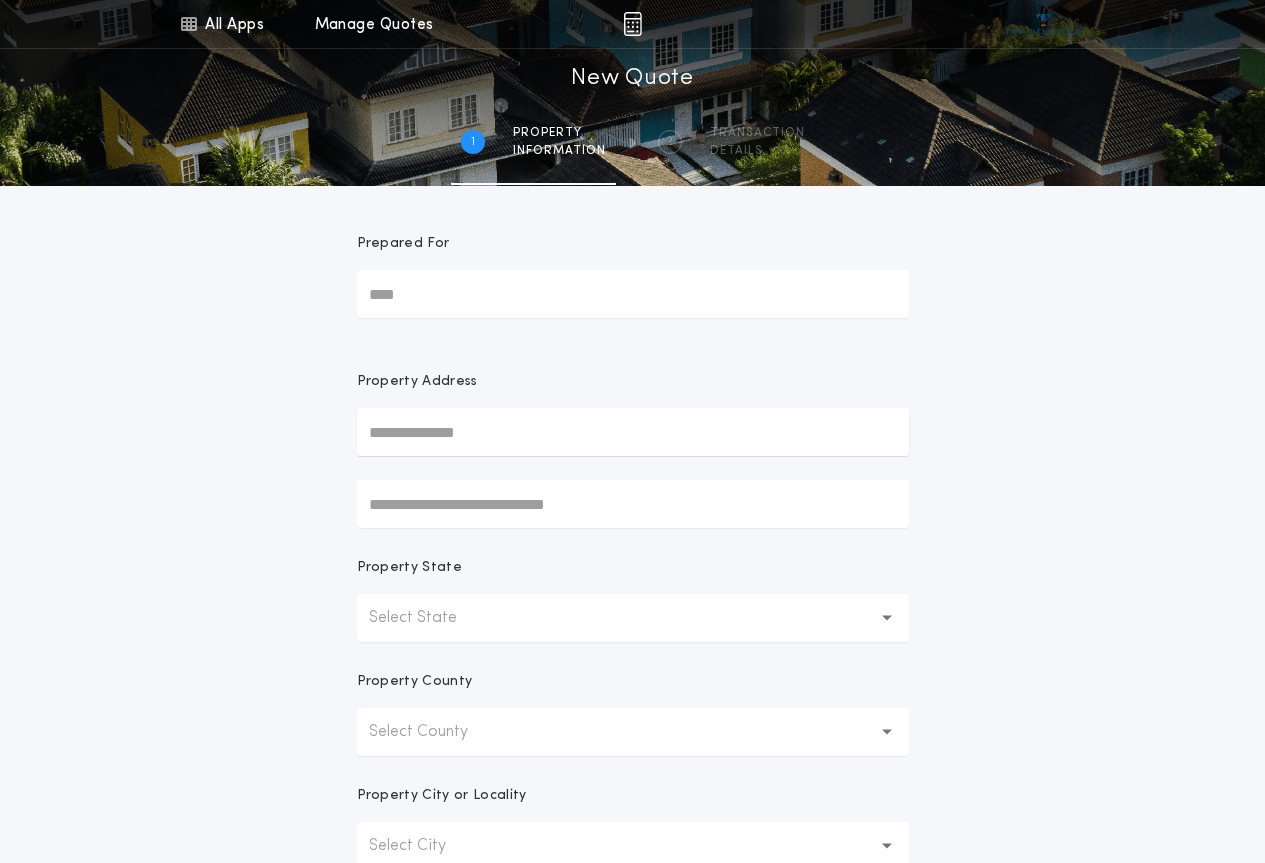 click on "Prepared For" at bounding box center (633, 294) 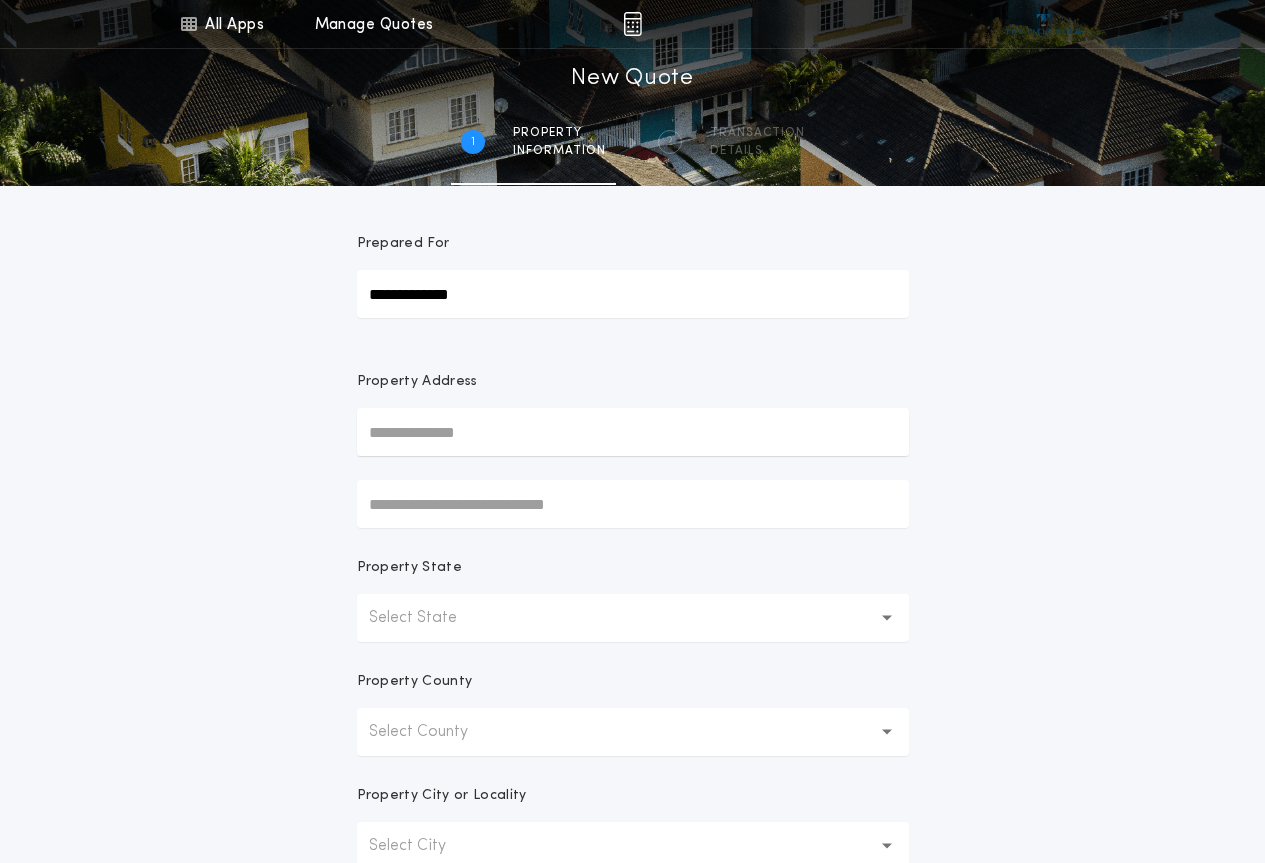 type on "**********" 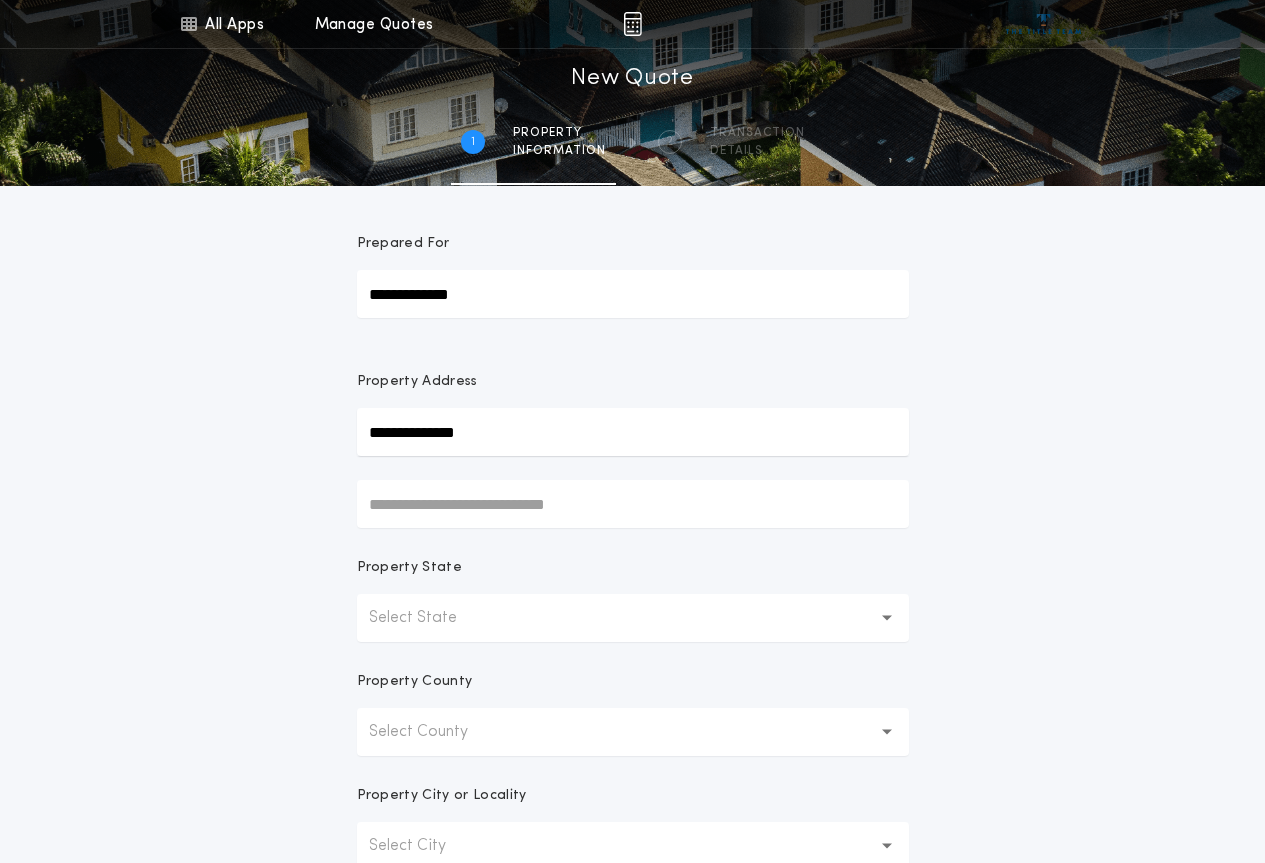 type on "**********" 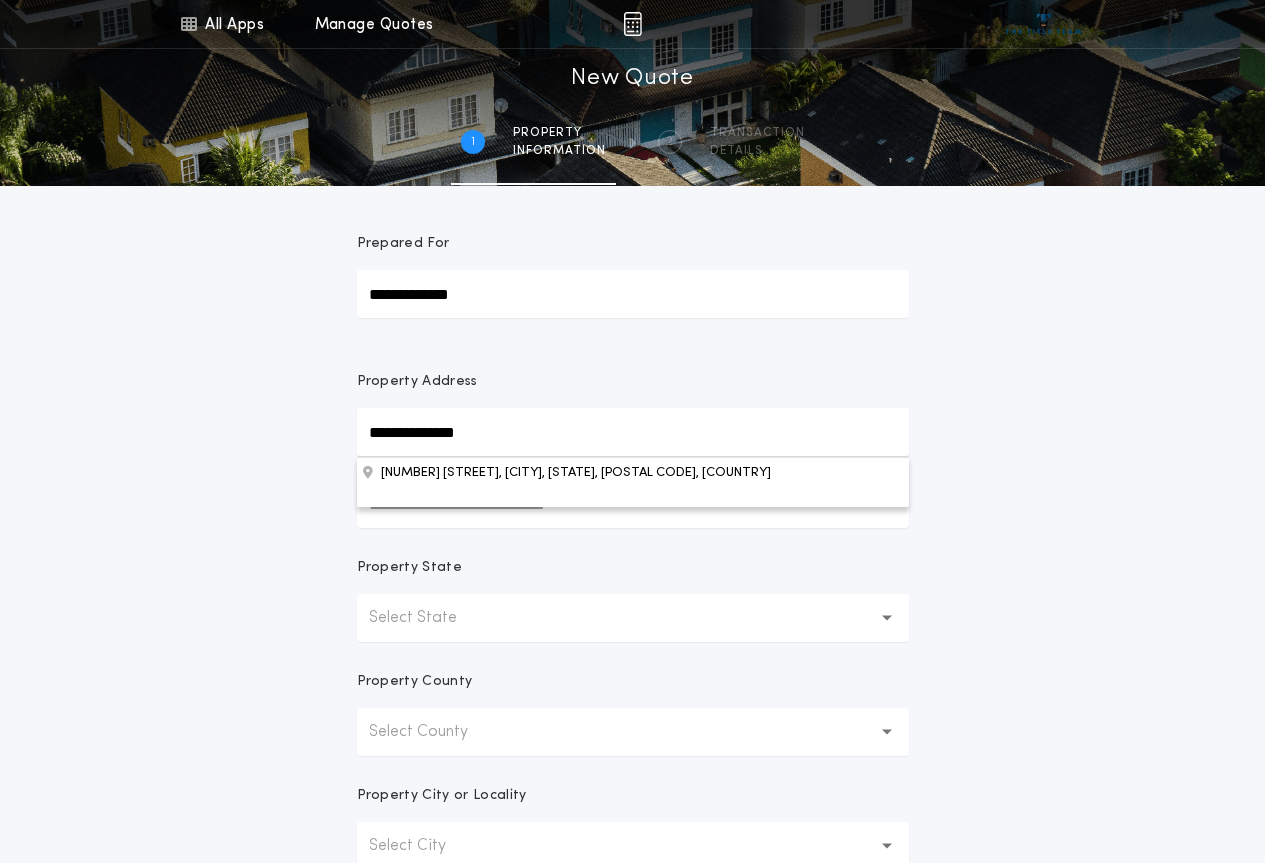 click on "**********" at bounding box center (633, 432) 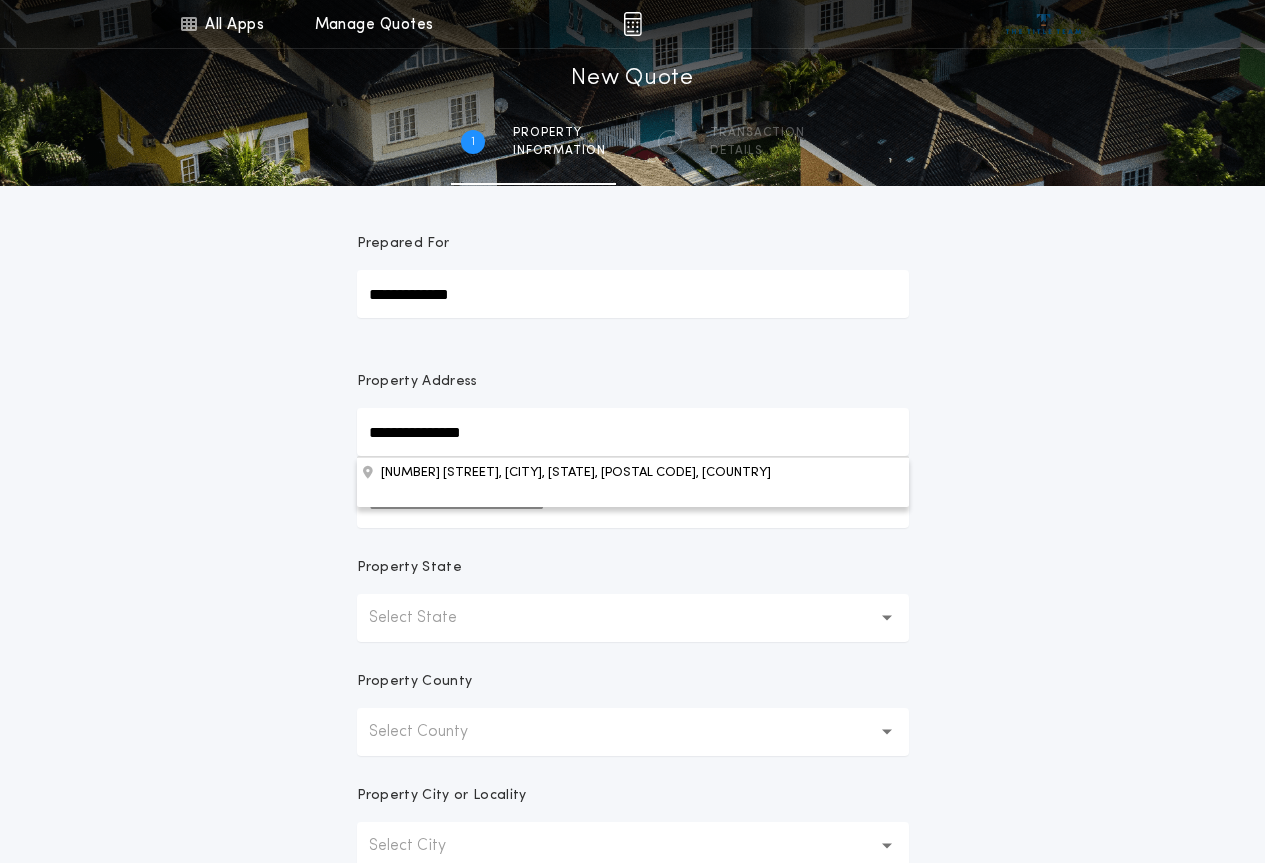 type on "**********" 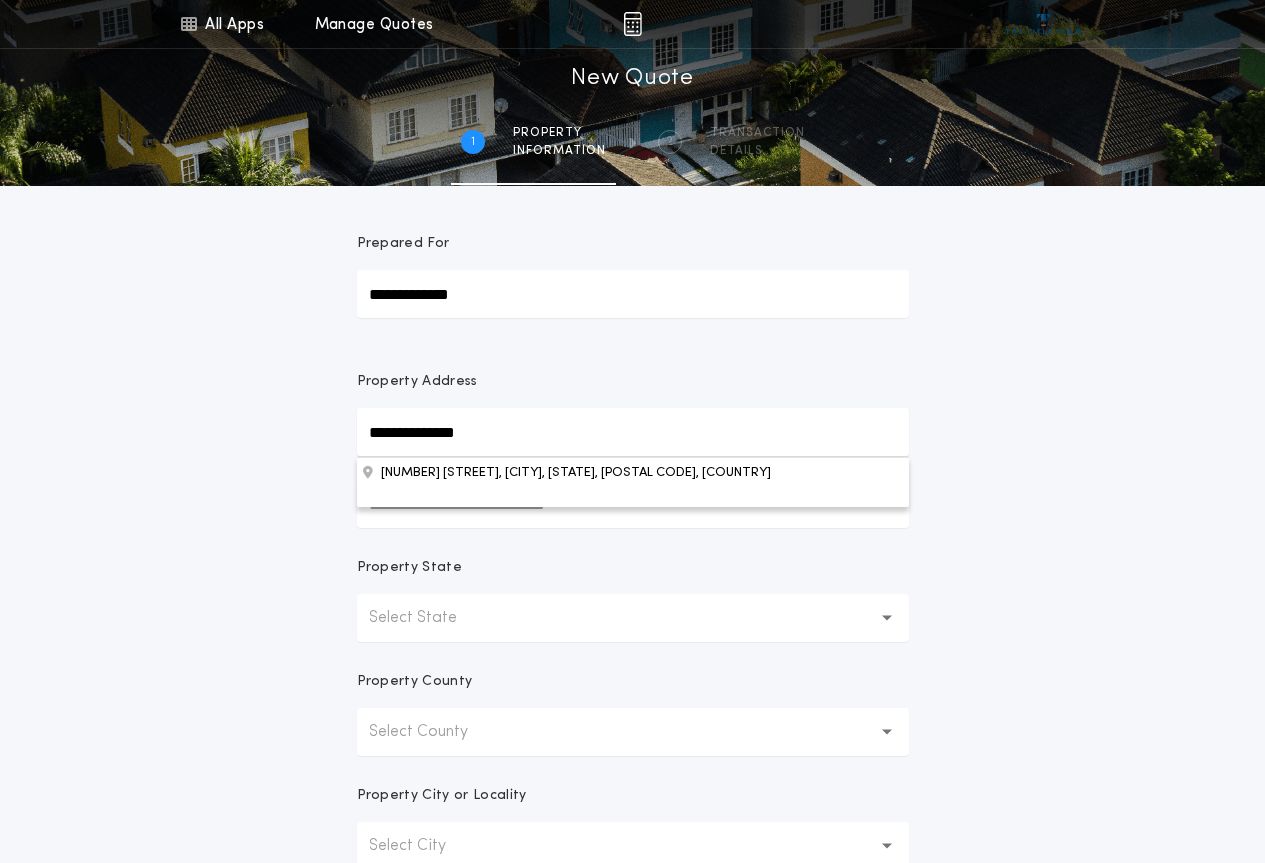 type 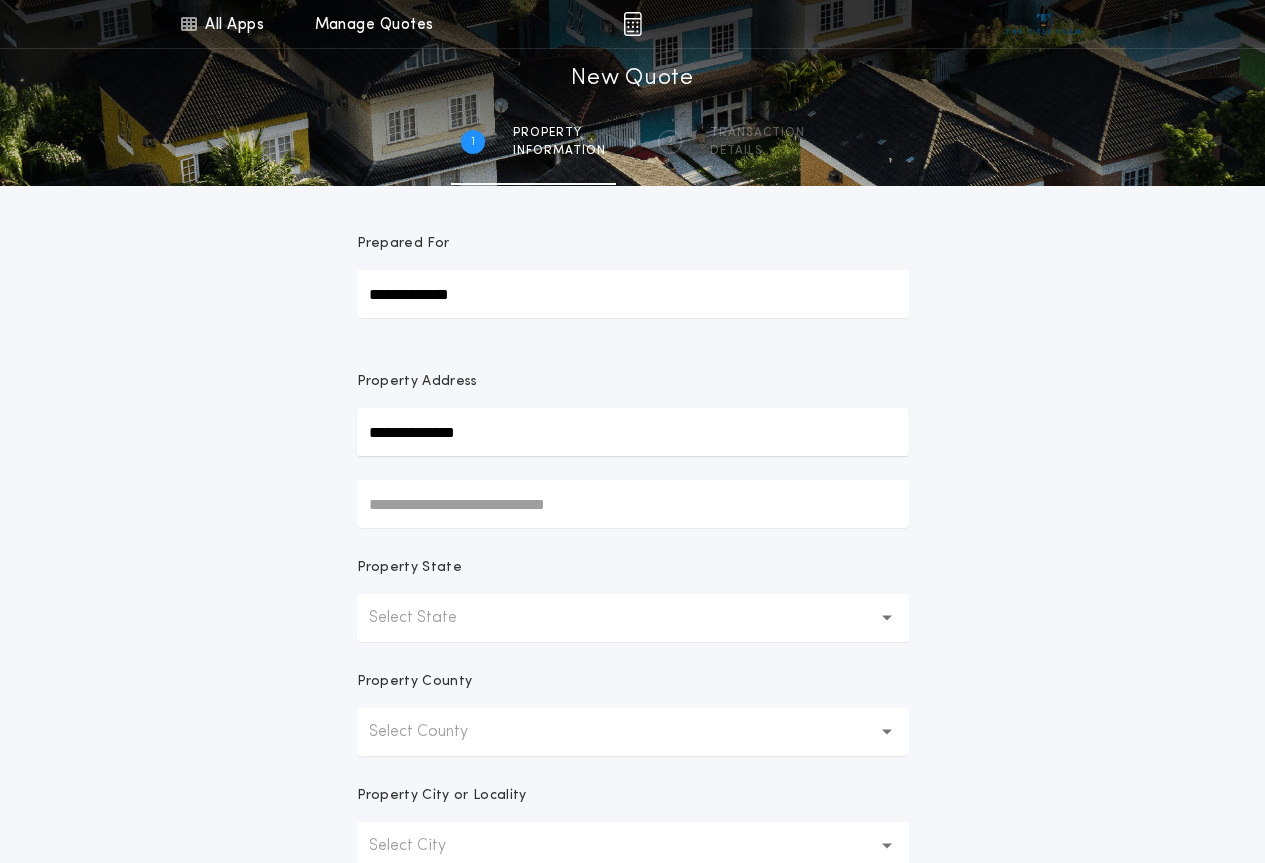 click on "Select State" at bounding box center [429, 618] 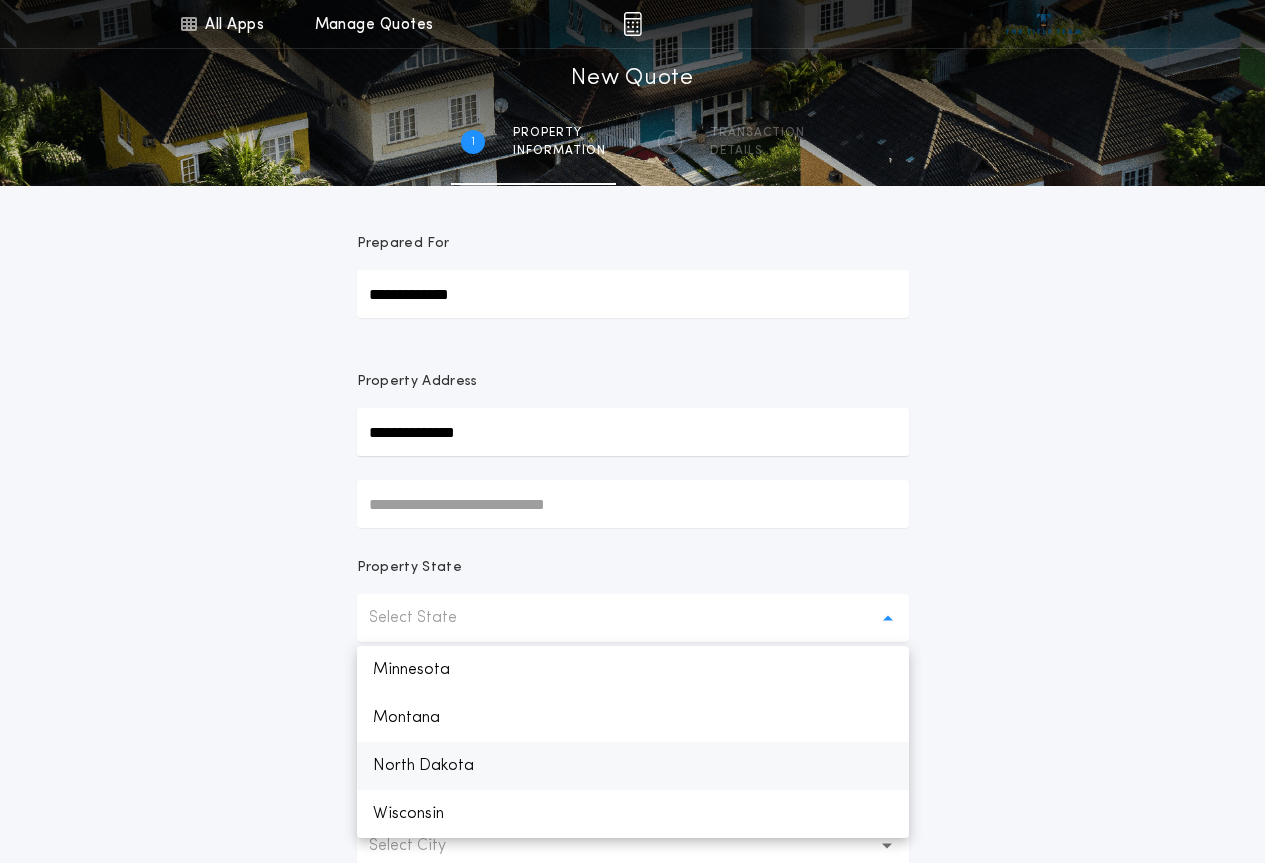 scroll, scrollTop: 100, scrollLeft: 0, axis: vertical 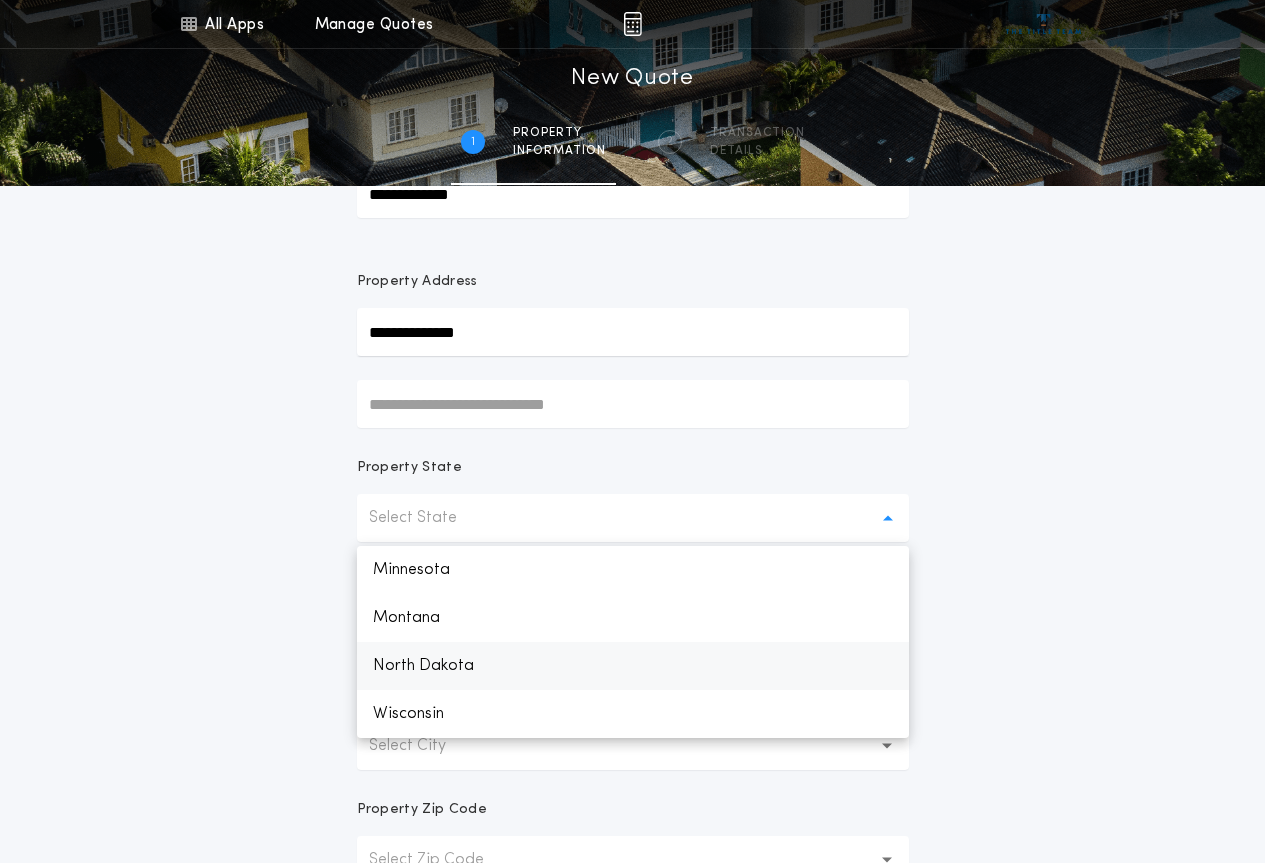 click on "North Dakota" at bounding box center (633, 666) 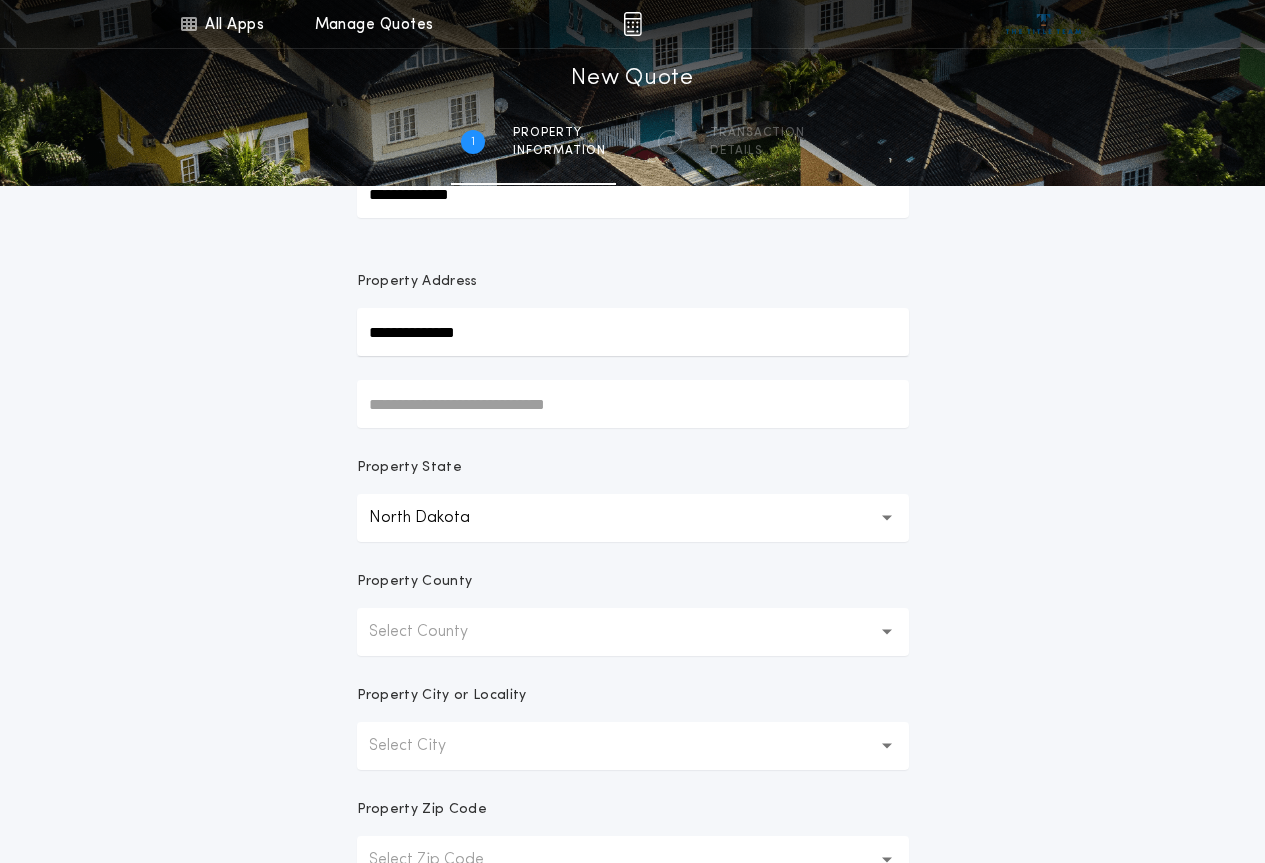 click on "Select County" at bounding box center [434, 632] 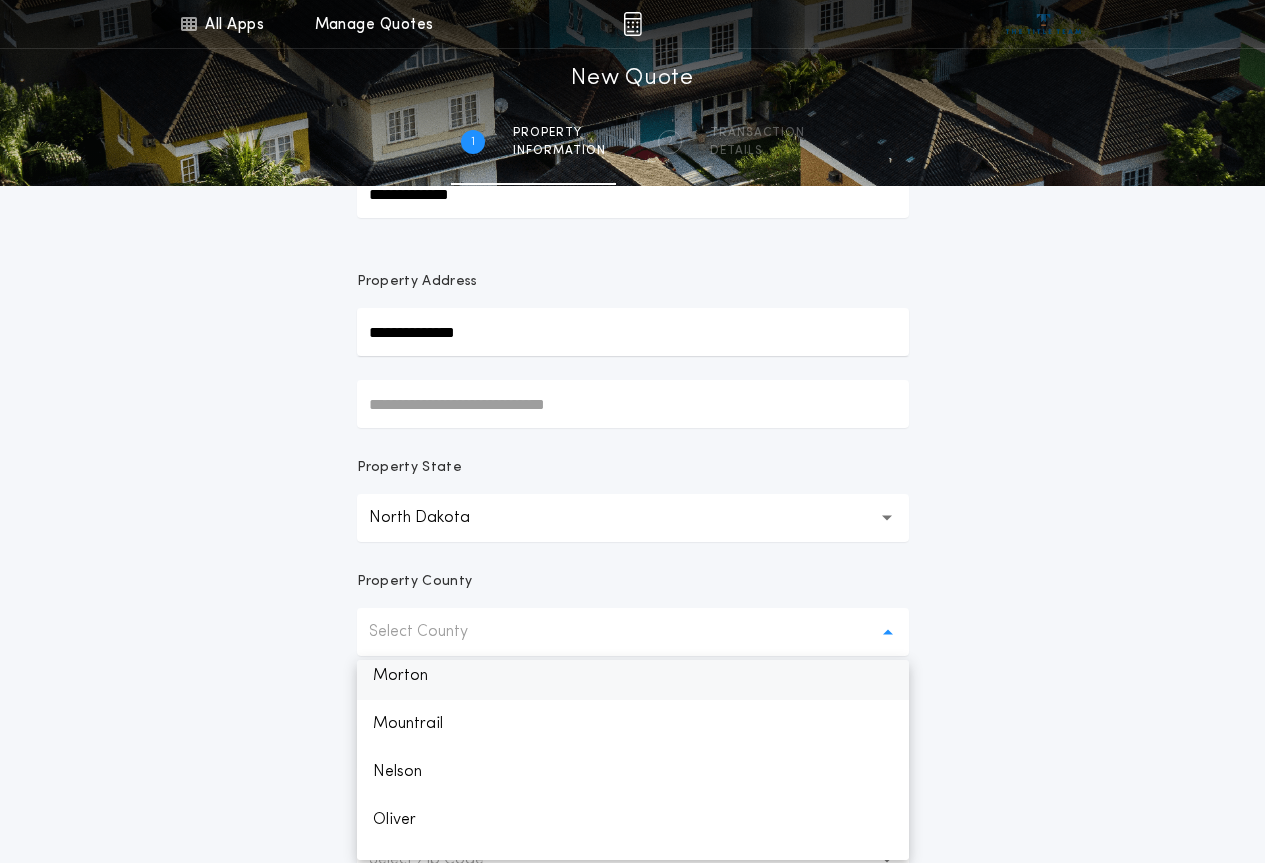 scroll, scrollTop: 1392, scrollLeft: 0, axis: vertical 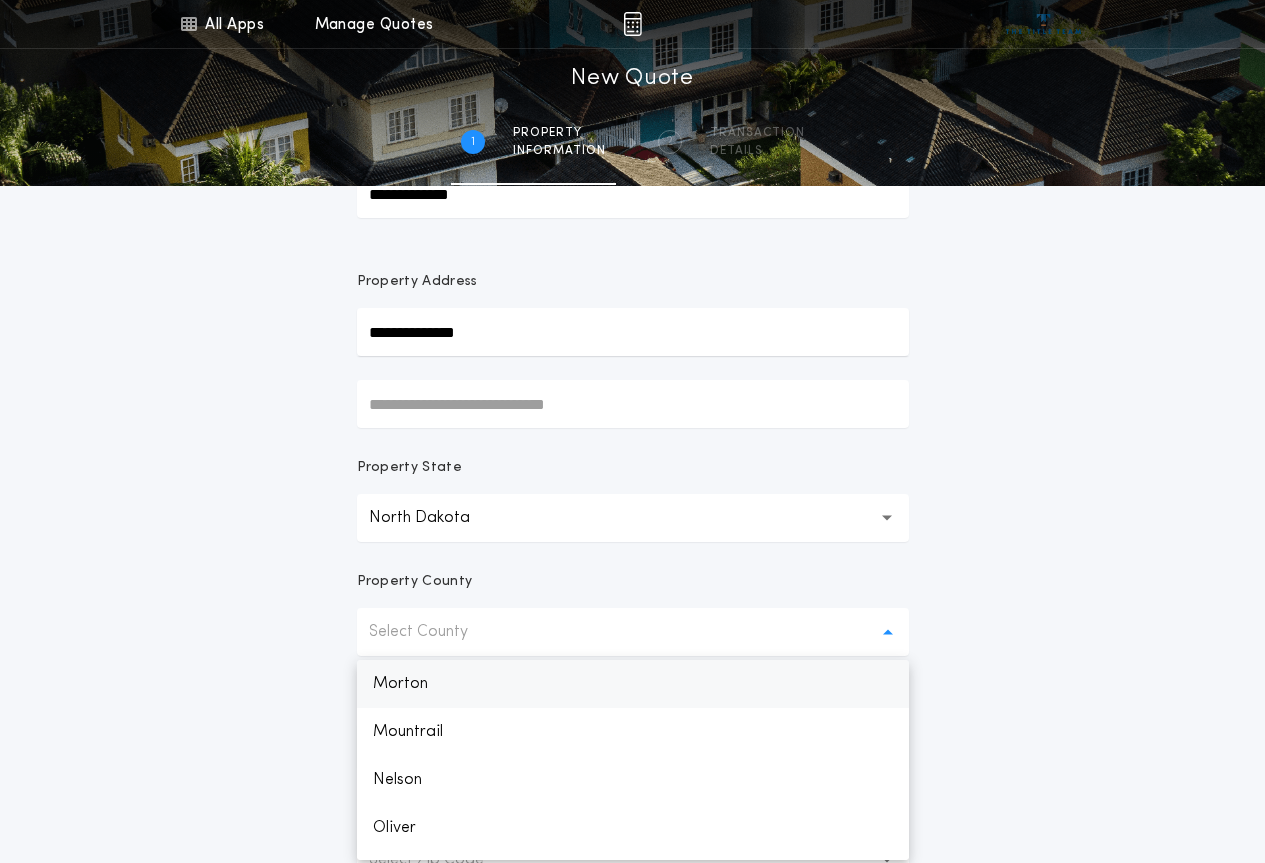 click on "Morton" at bounding box center (633, 684) 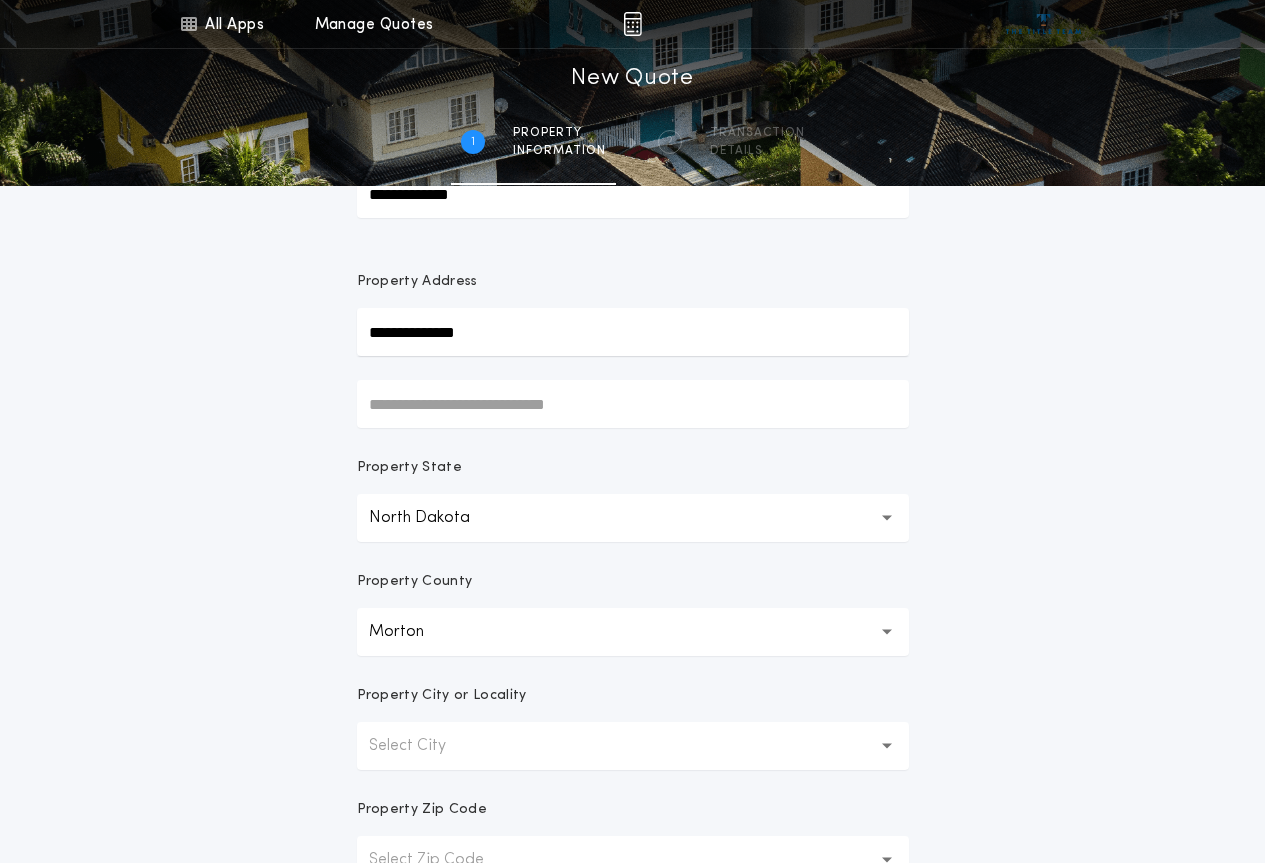 click on "Select City" at bounding box center [423, 746] 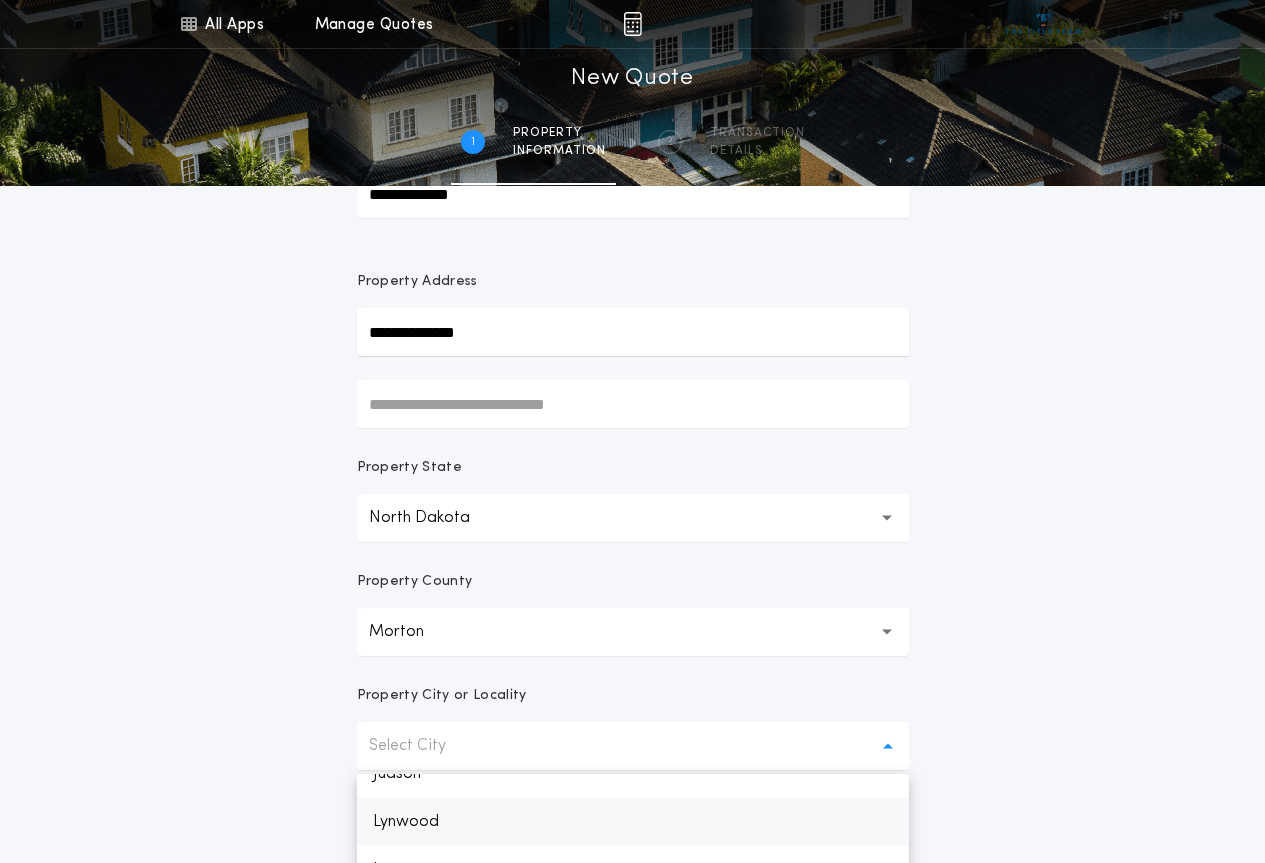 scroll, scrollTop: 1048, scrollLeft: 0, axis: vertical 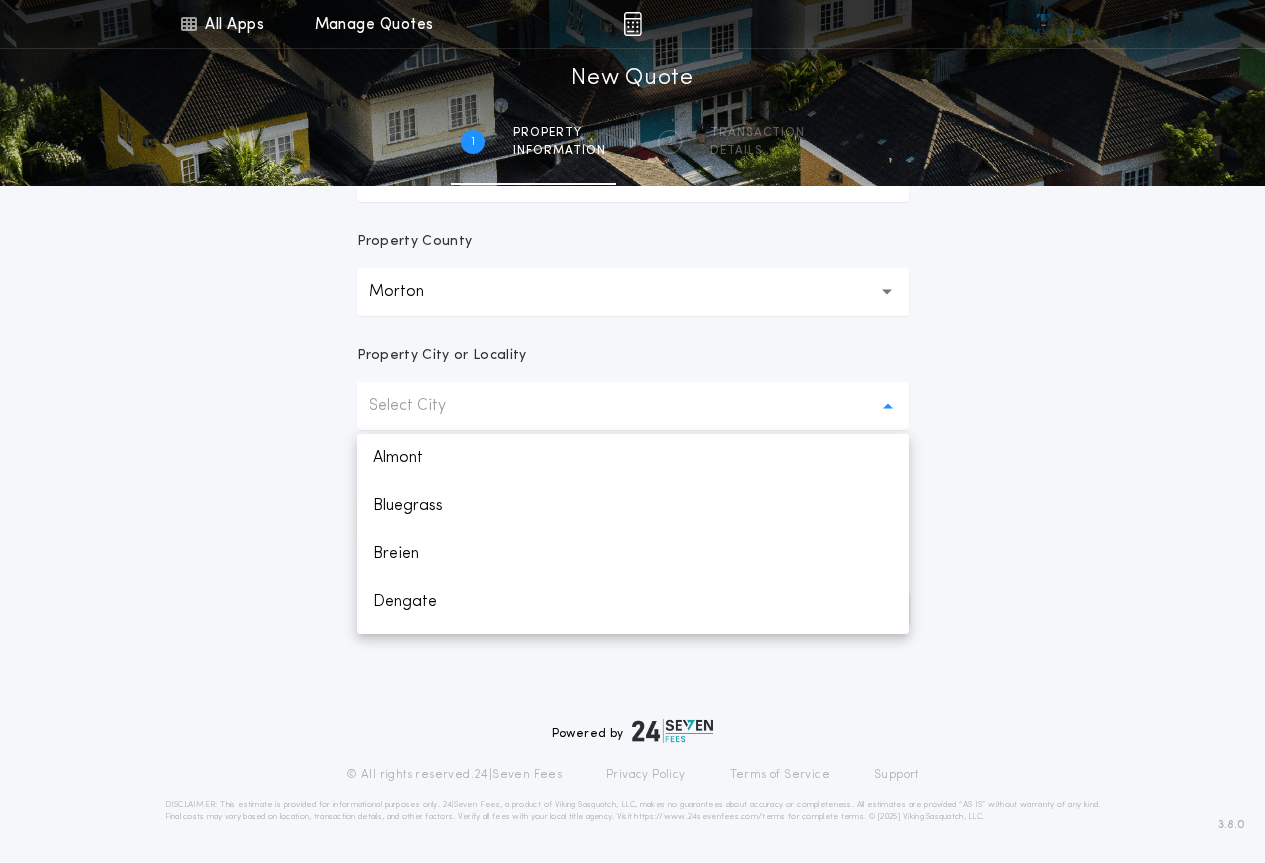 click on "Select City" at bounding box center (633, 406) 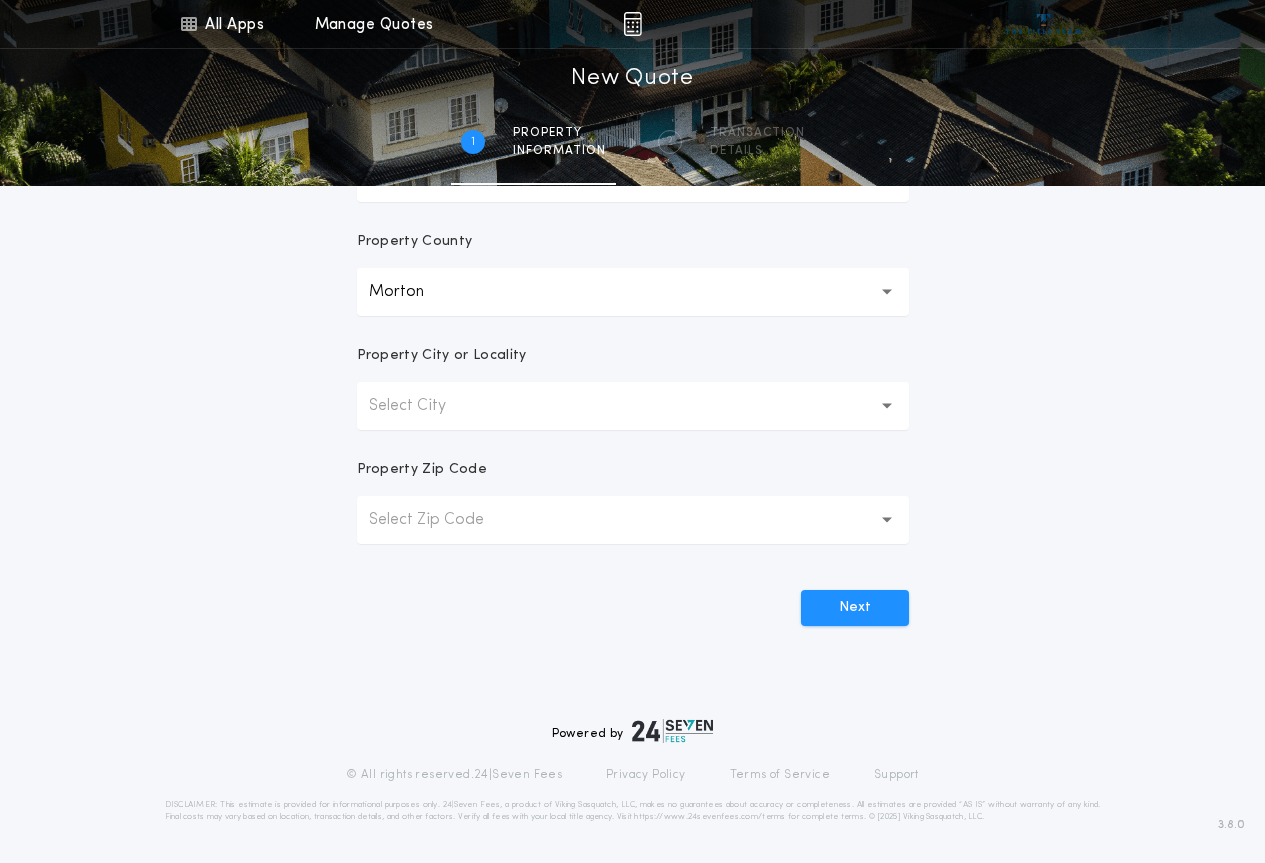 click on "Select City" at bounding box center (633, 406) 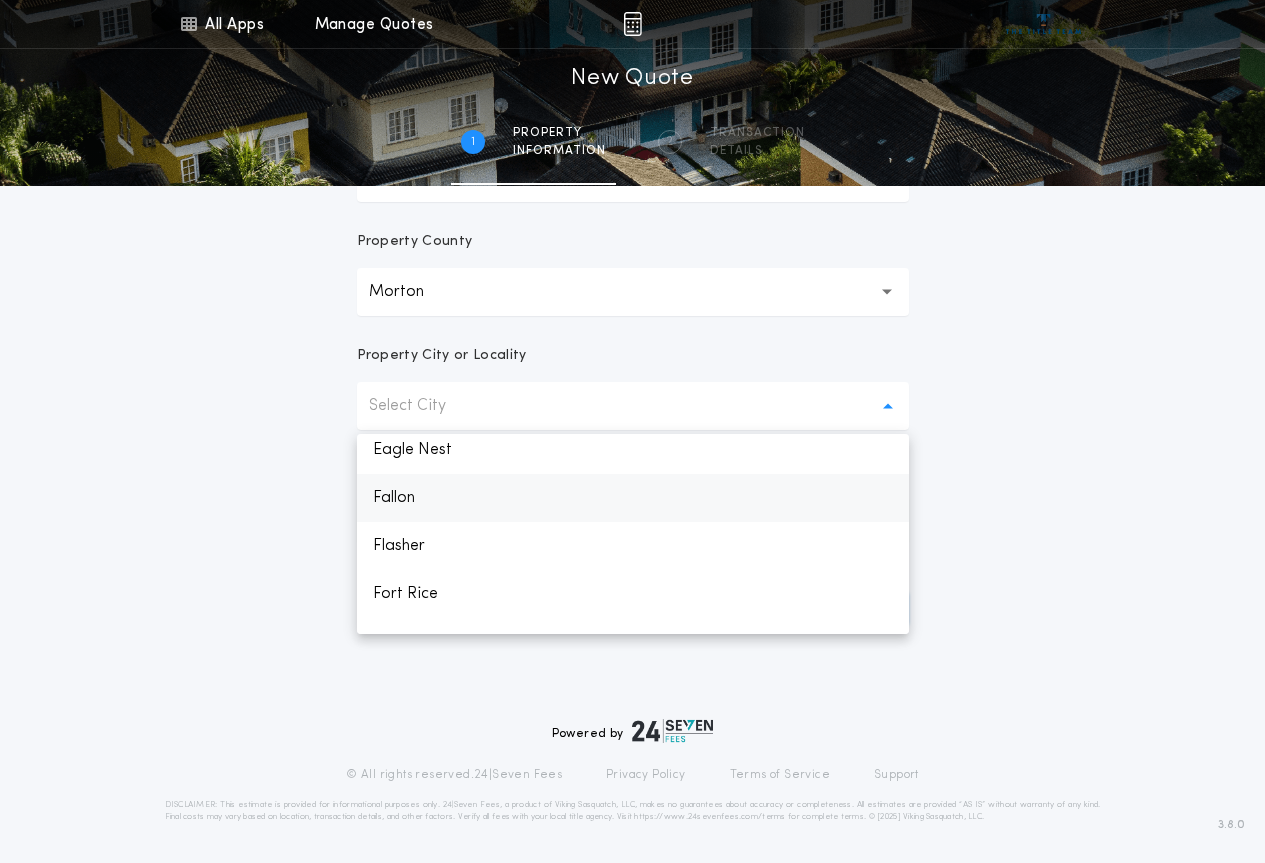 scroll, scrollTop: 400, scrollLeft: 0, axis: vertical 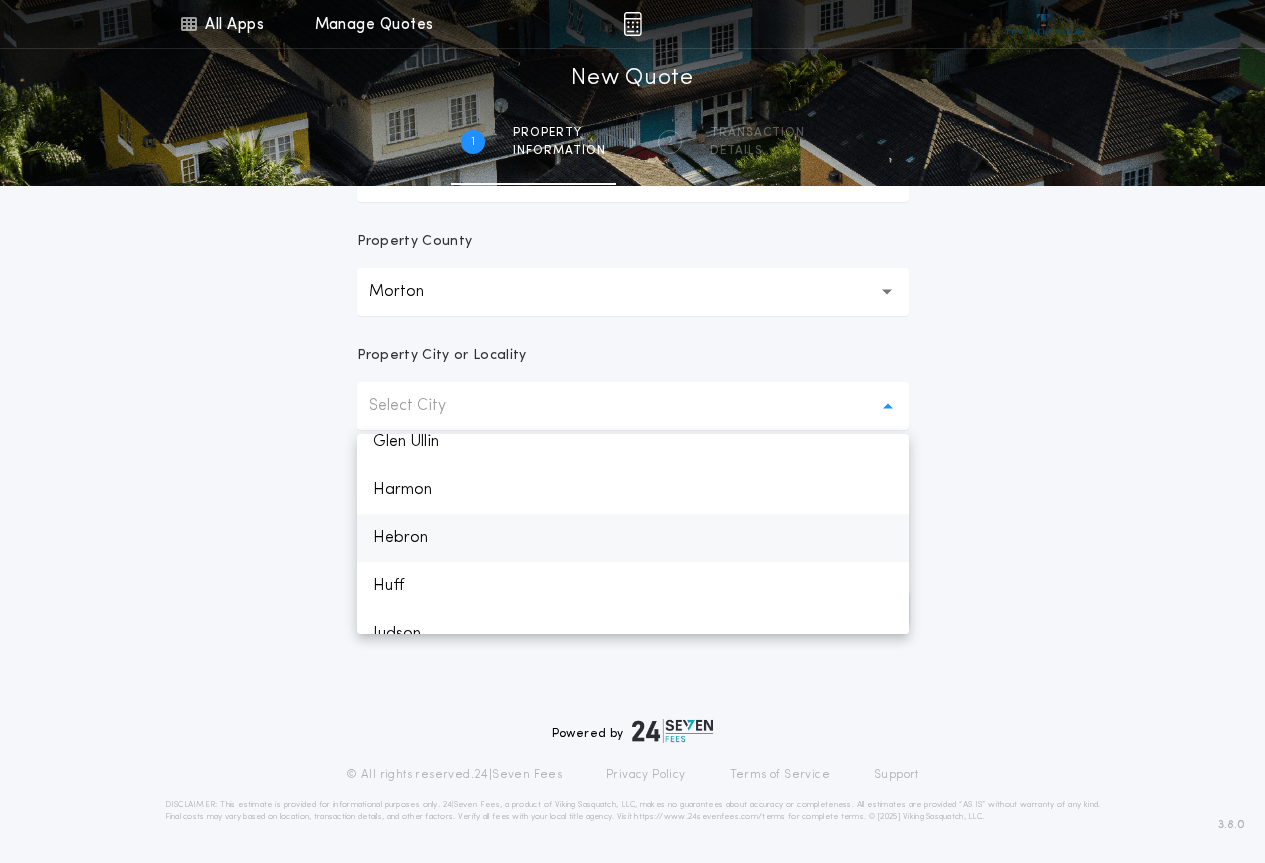 click on "Hebron" at bounding box center [633, 538] 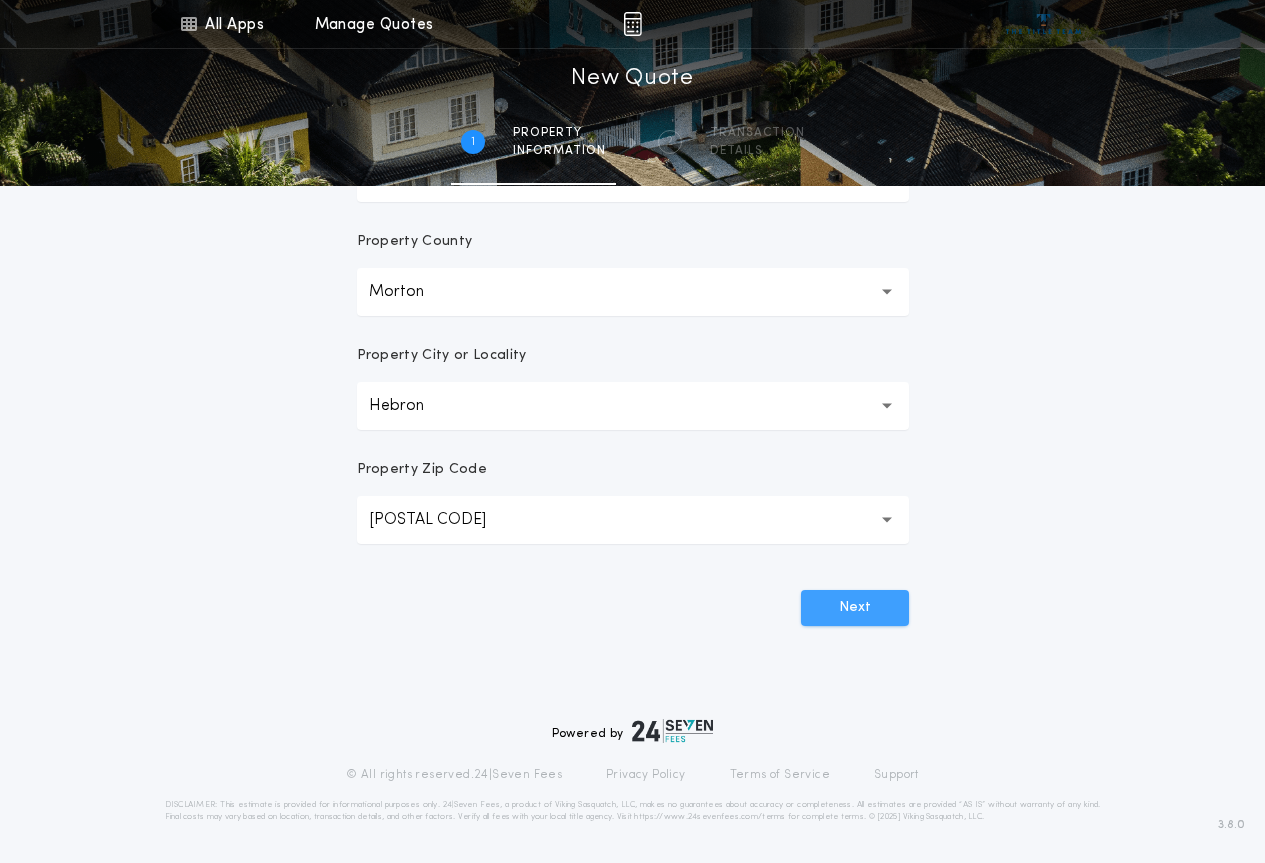 click on "Next" at bounding box center (855, 608) 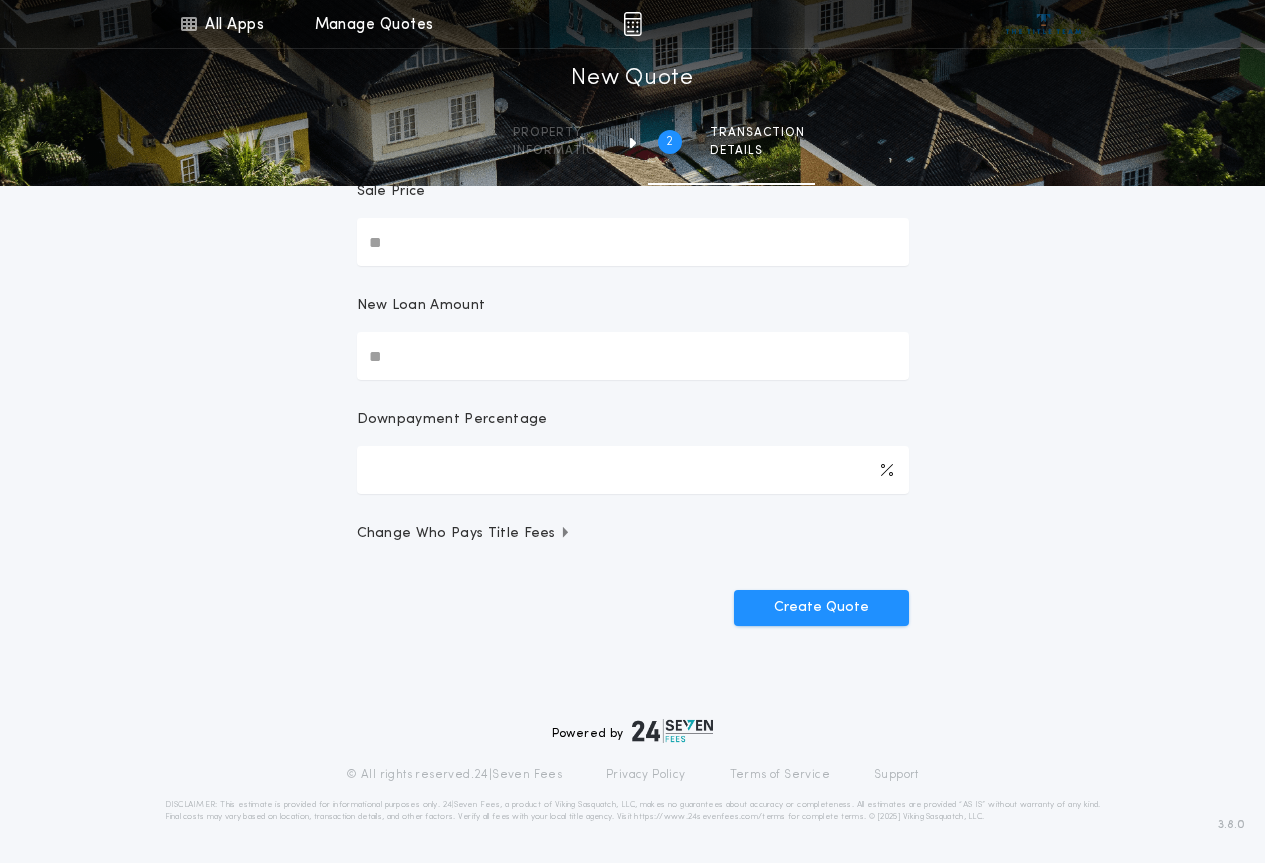 scroll, scrollTop: 0, scrollLeft: 0, axis: both 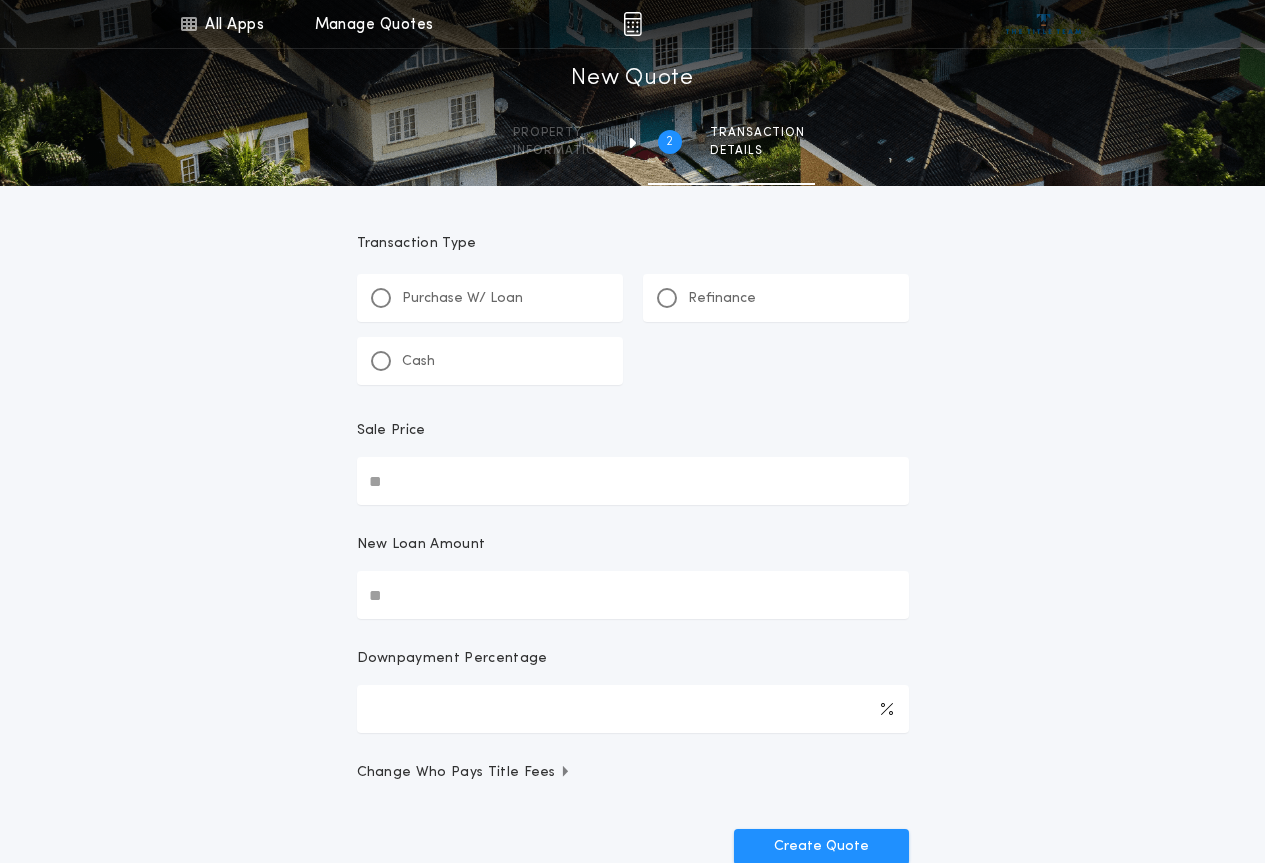 click on "Purchase W/ Loan" at bounding box center [462, 299] 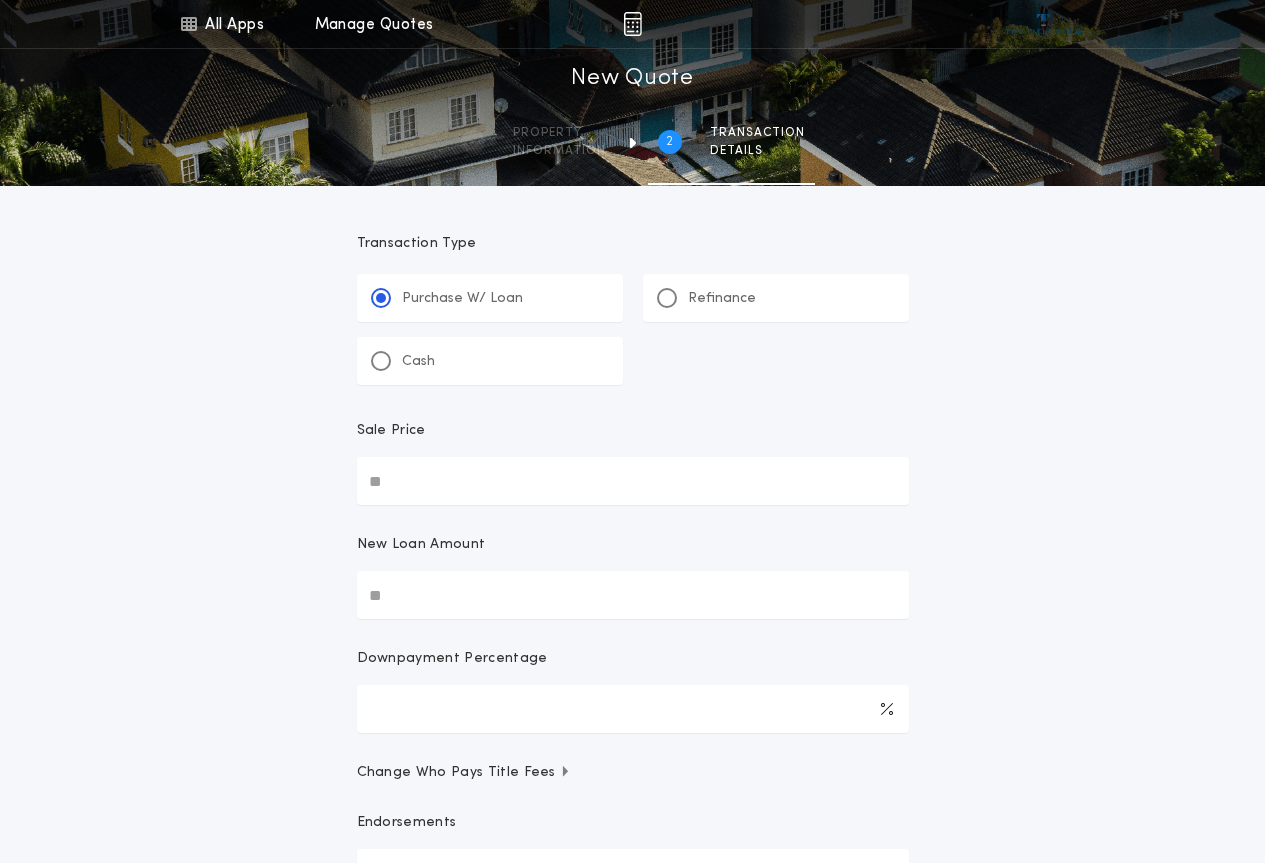 click on "Sale Price" at bounding box center (633, 481) 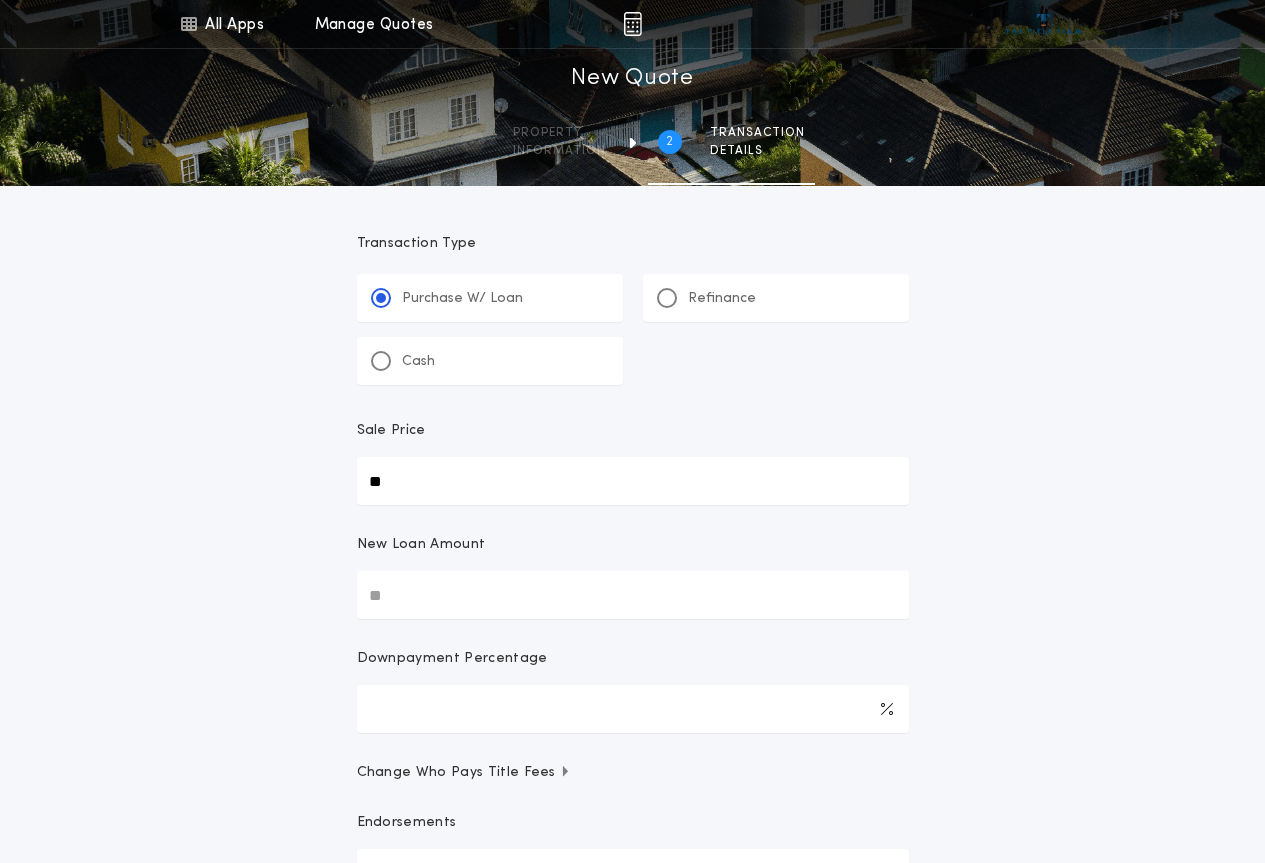 type on "**" 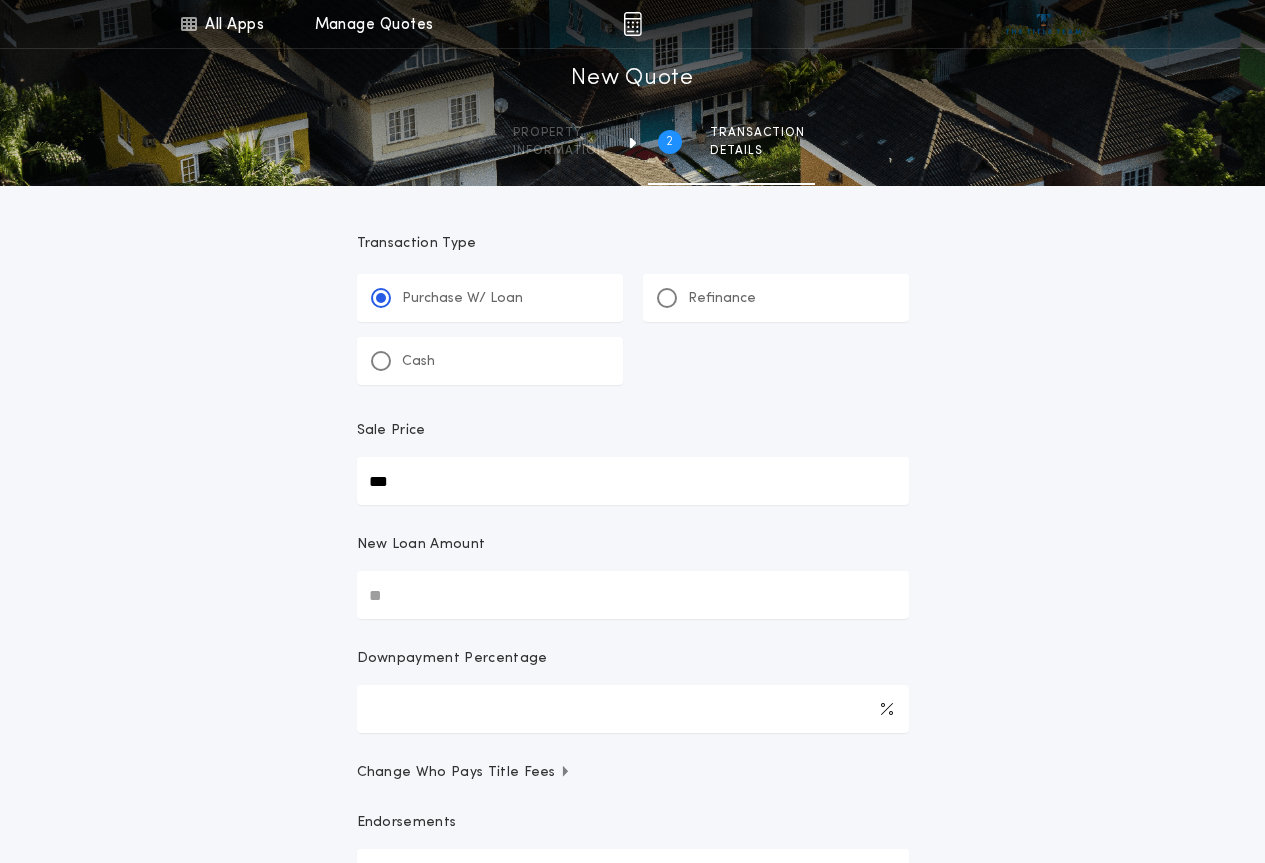 type on "***" 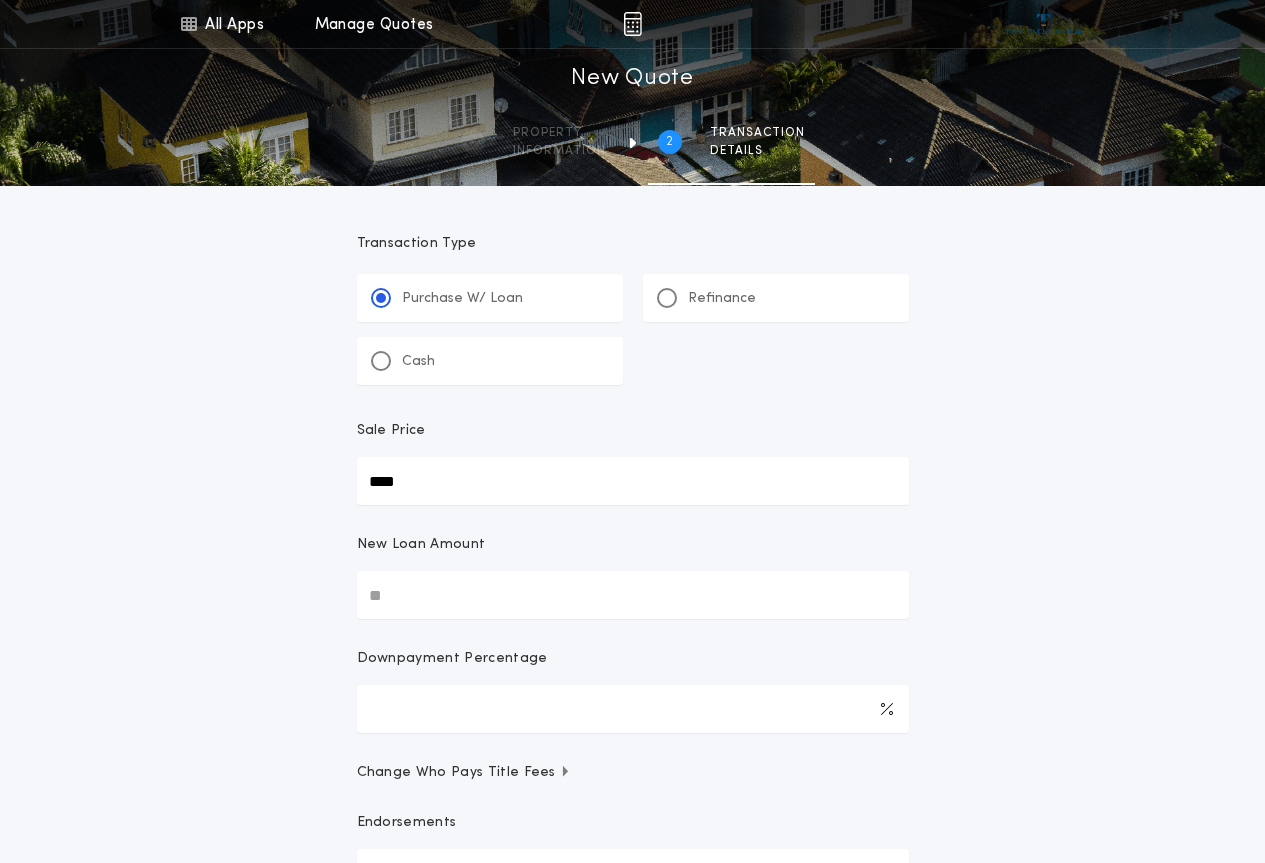 type on "****" 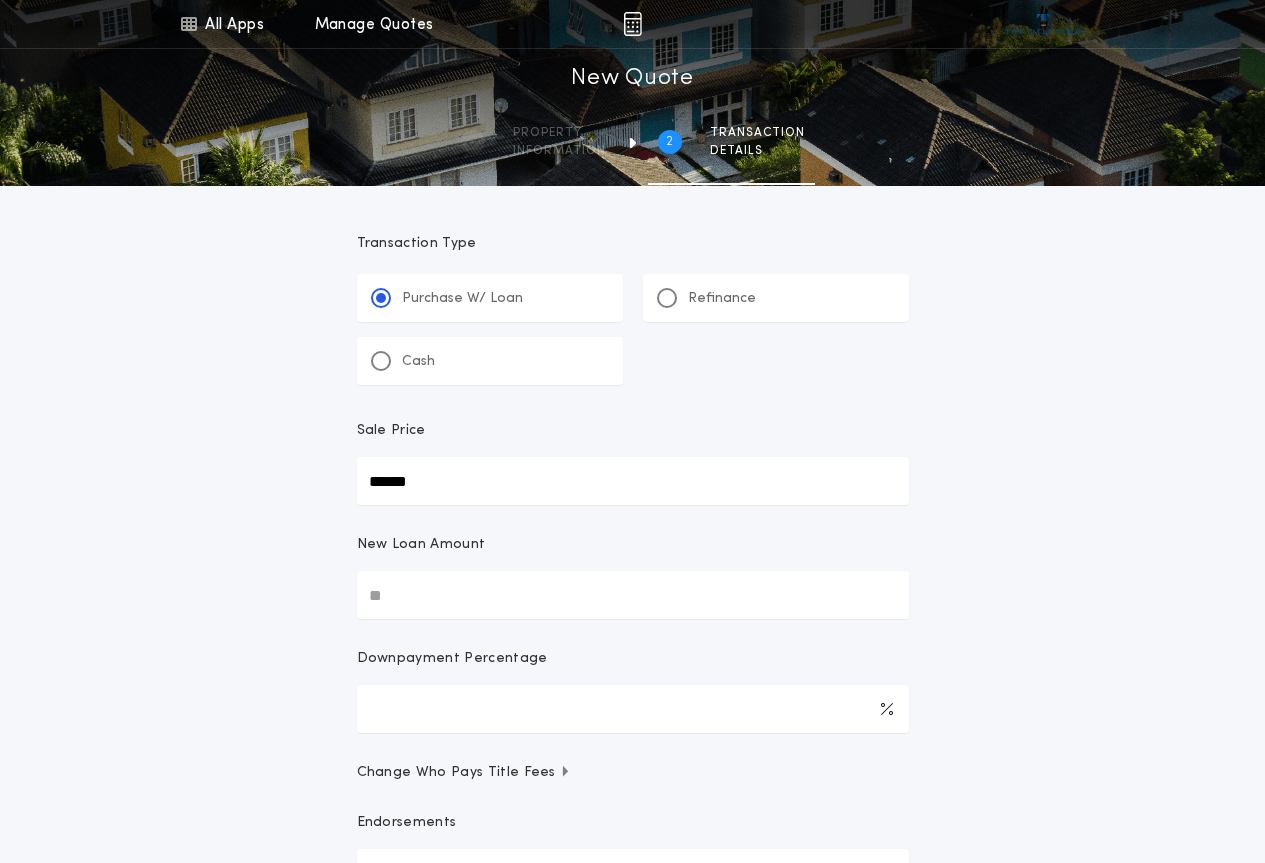 type on "******" 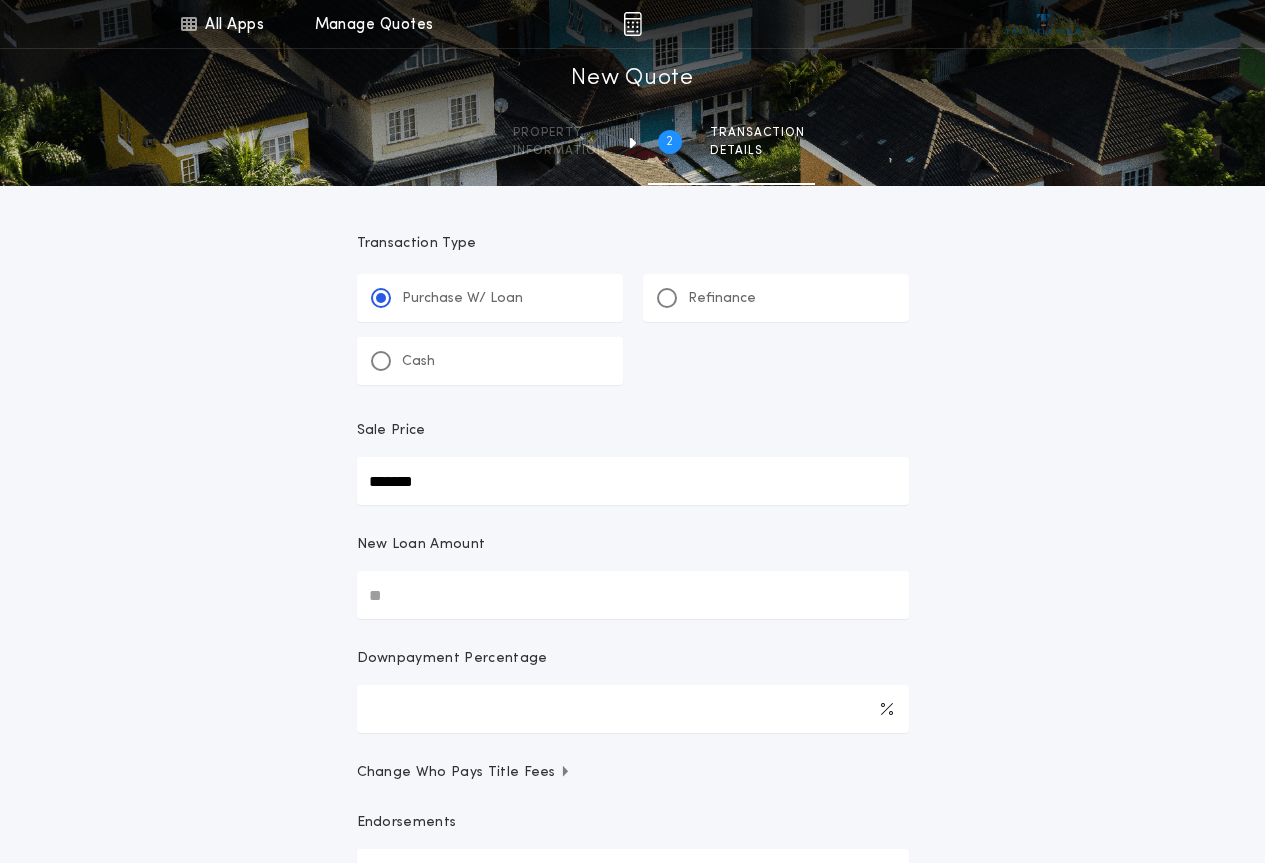 type on "*******" 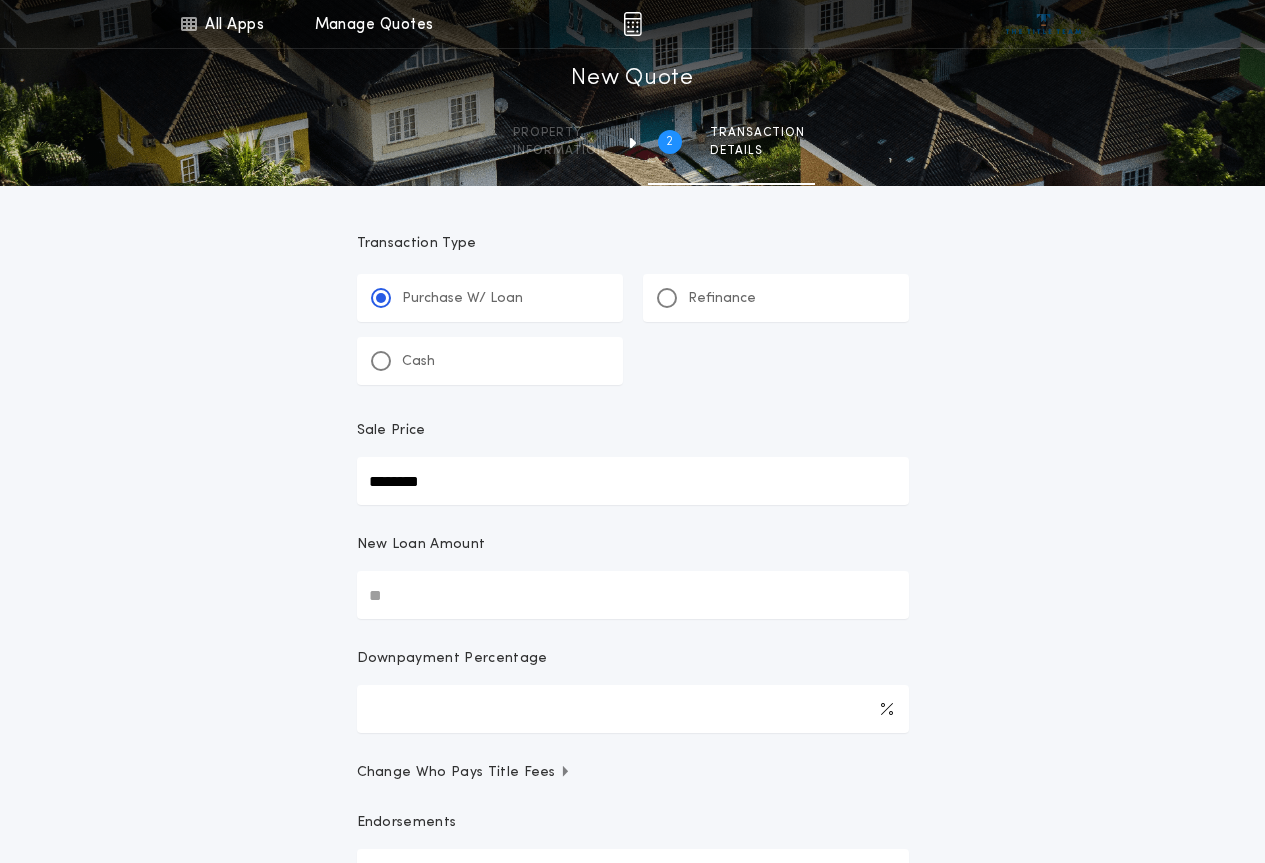type on "********" 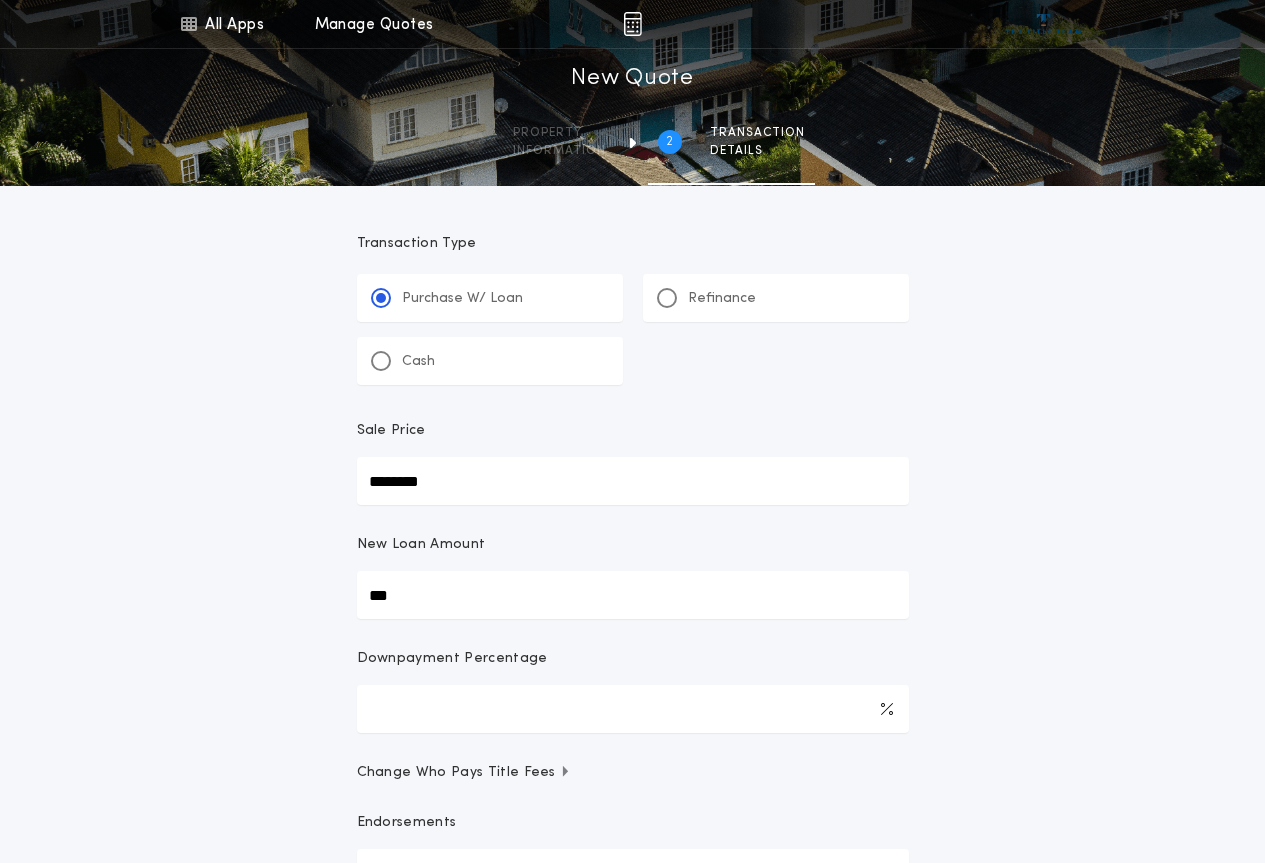 type on "****" 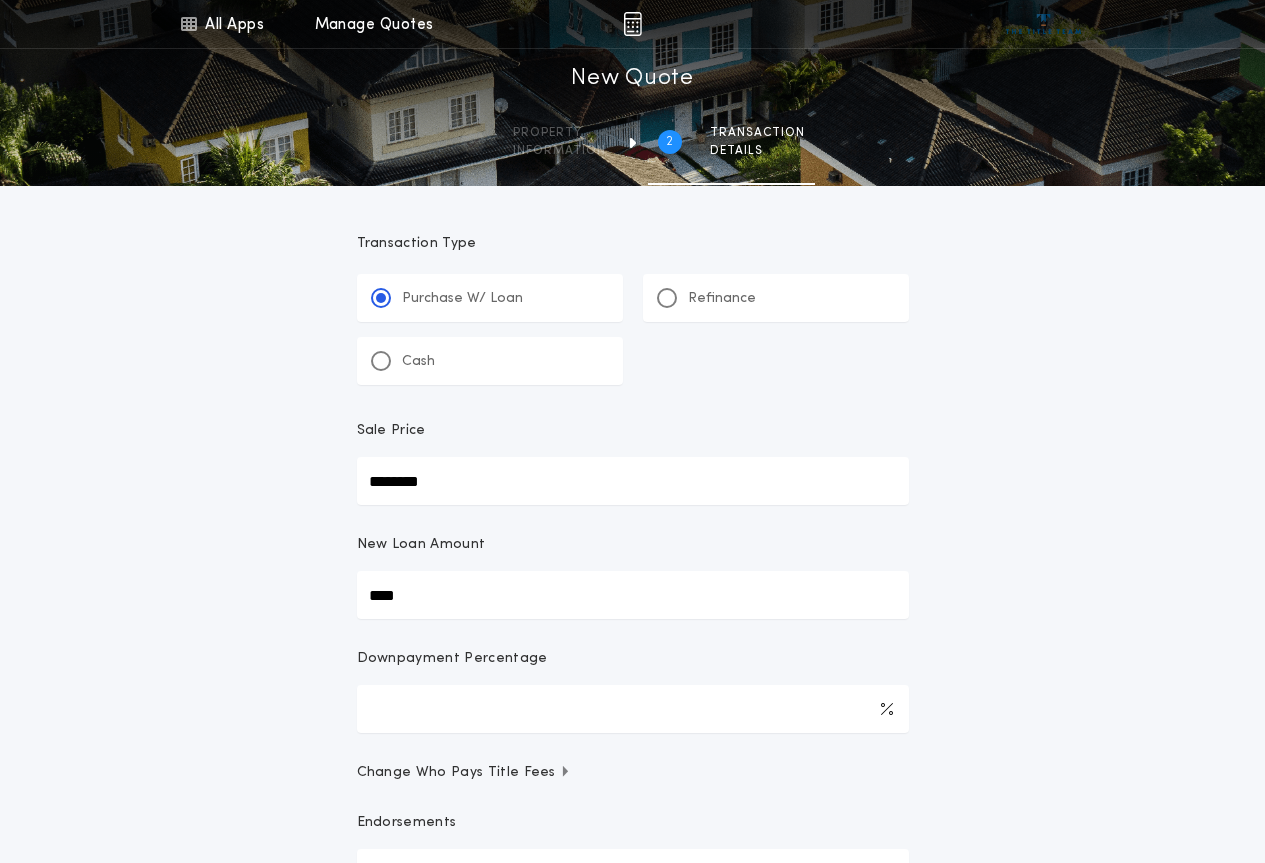 type on "******" 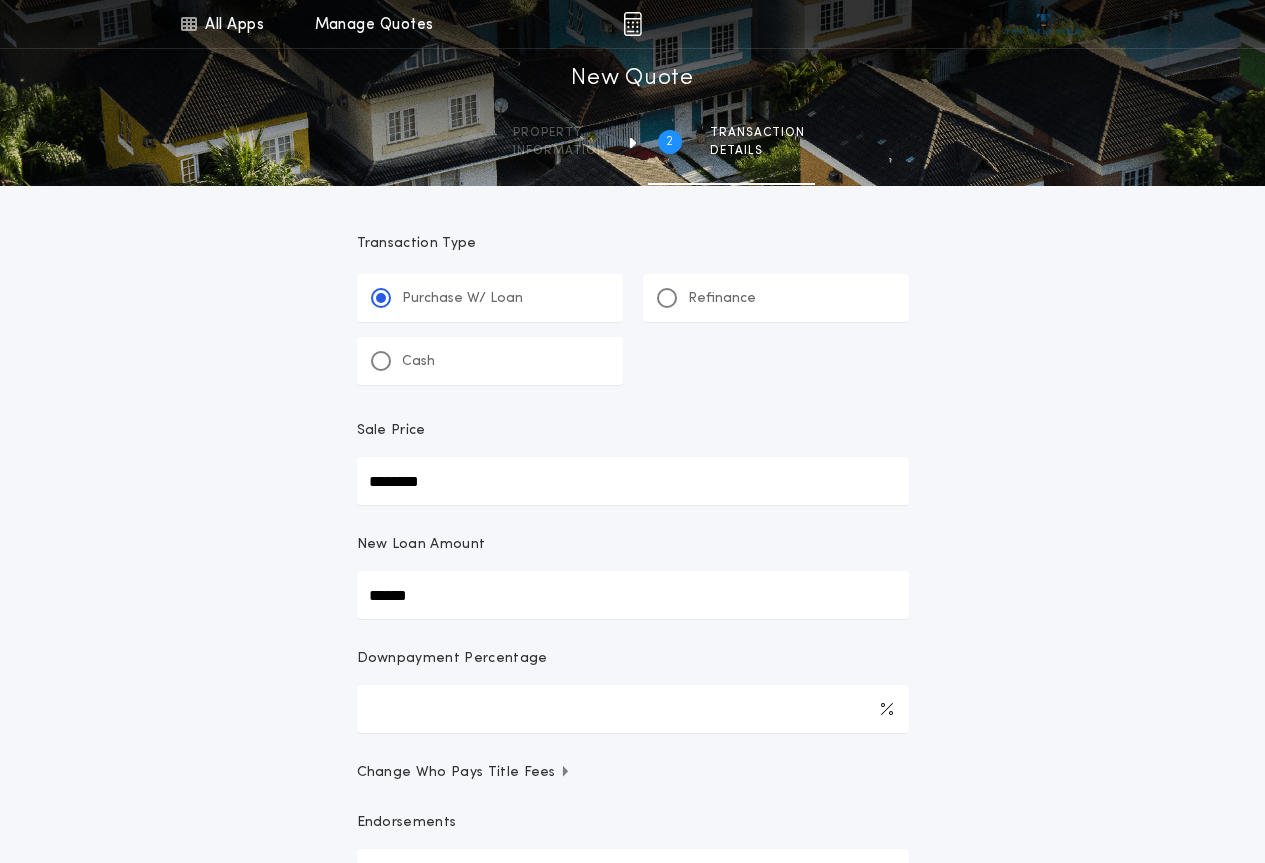 type on "*******" 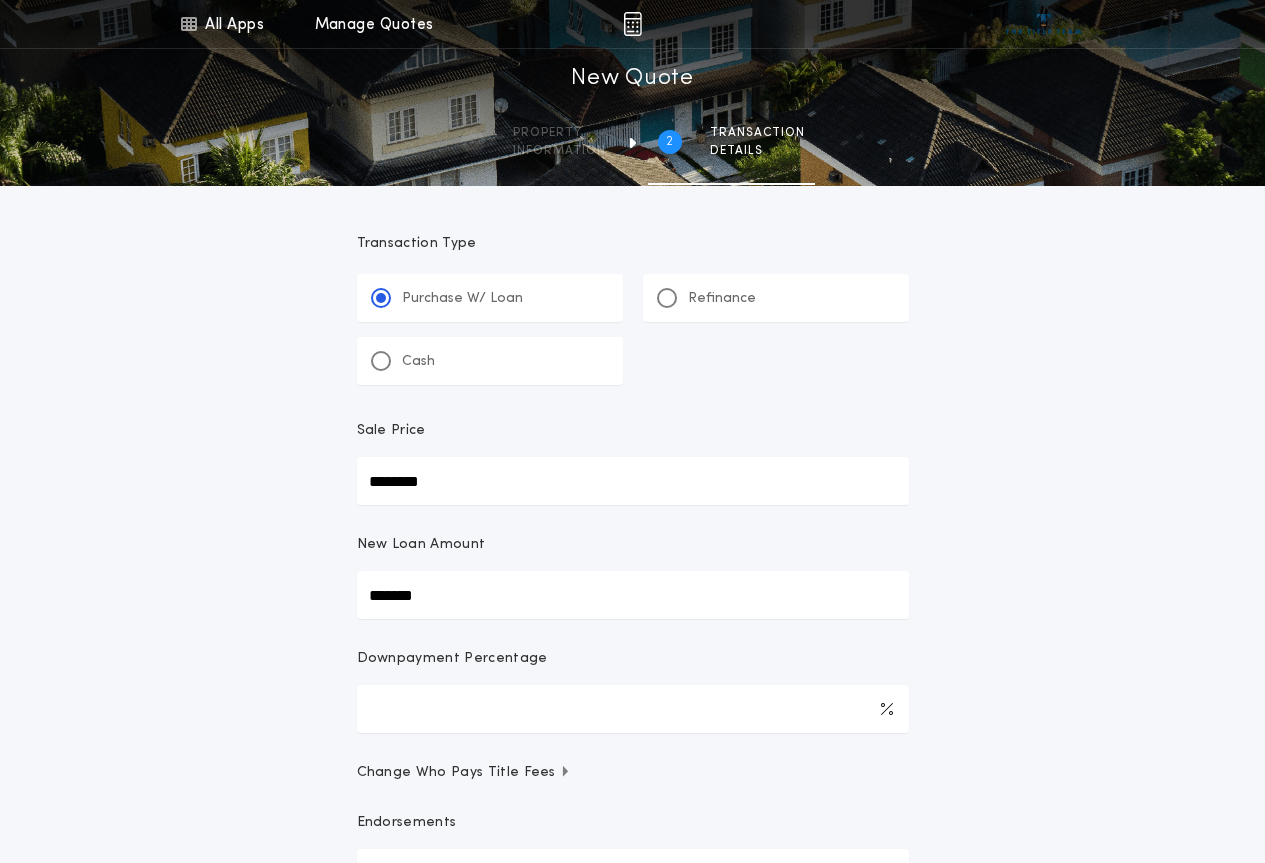 type on "********" 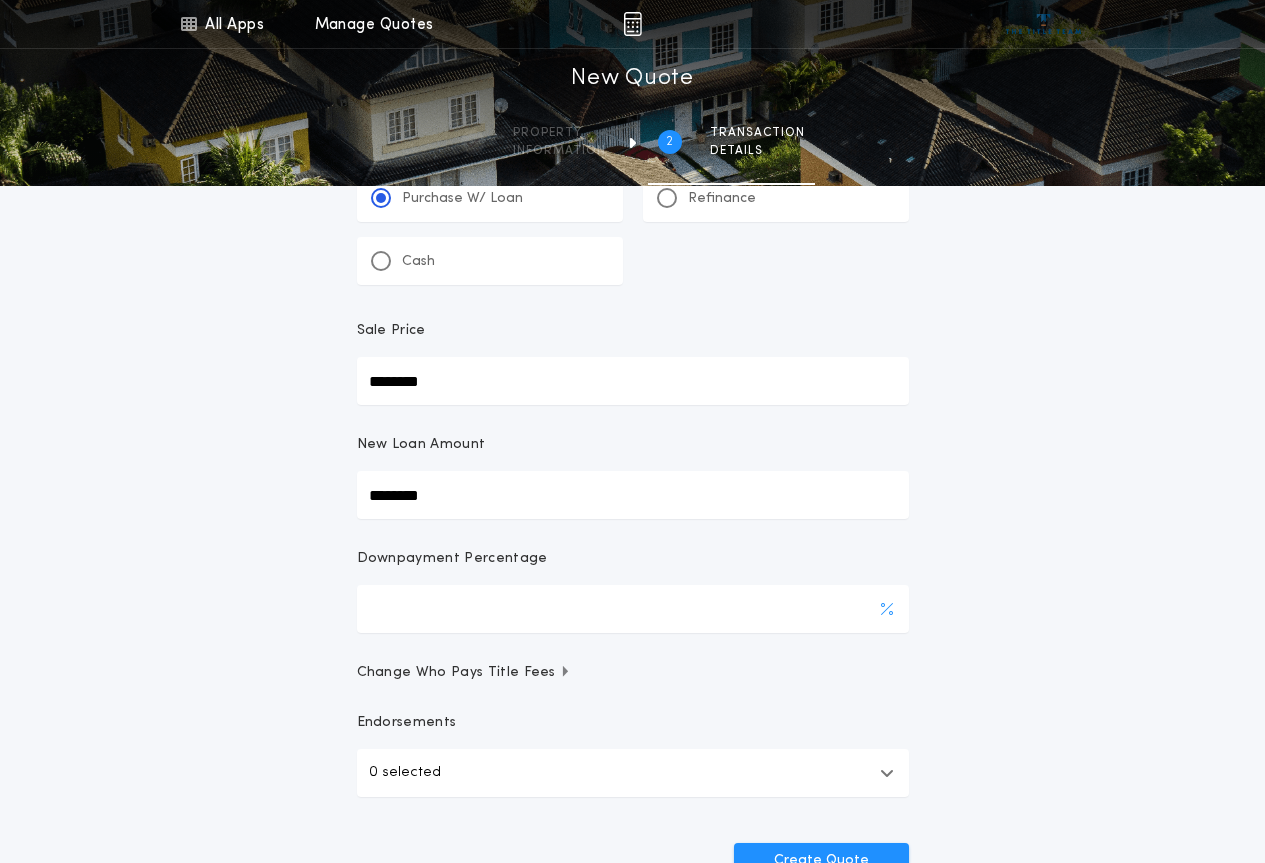 scroll, scrollTop: 200, scrollLeft: 0, axis: vertical 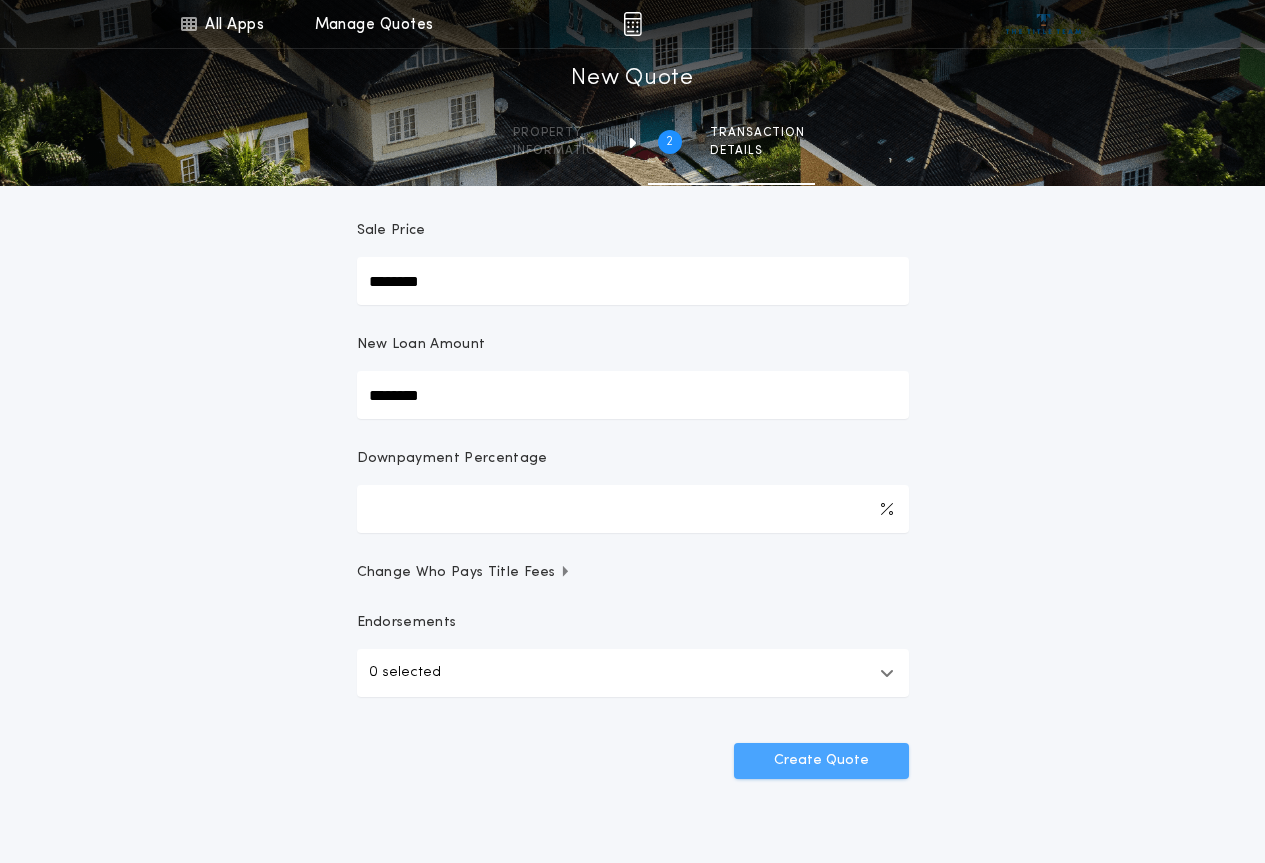 type on "********" 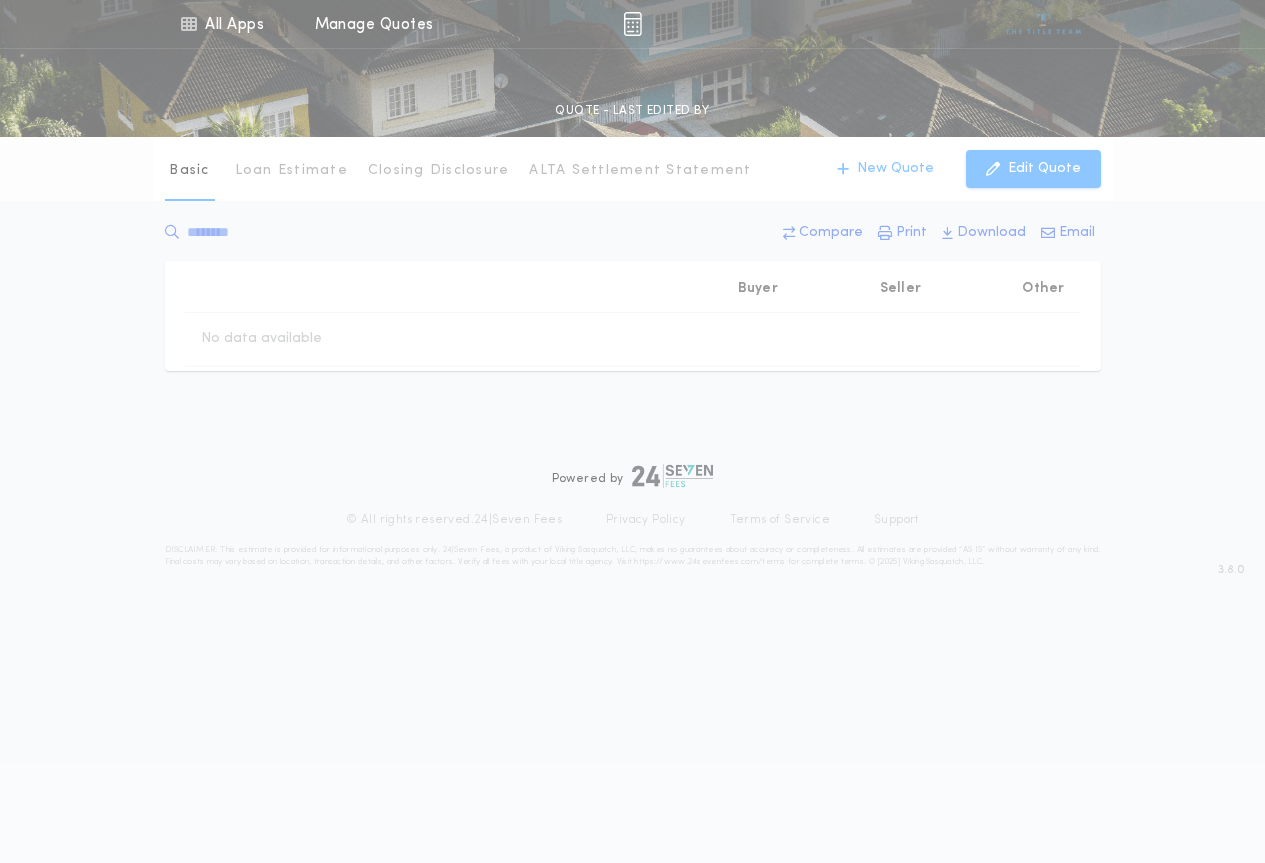 scroll, scrollTop: 0, scrollLeft: 0, axis: both 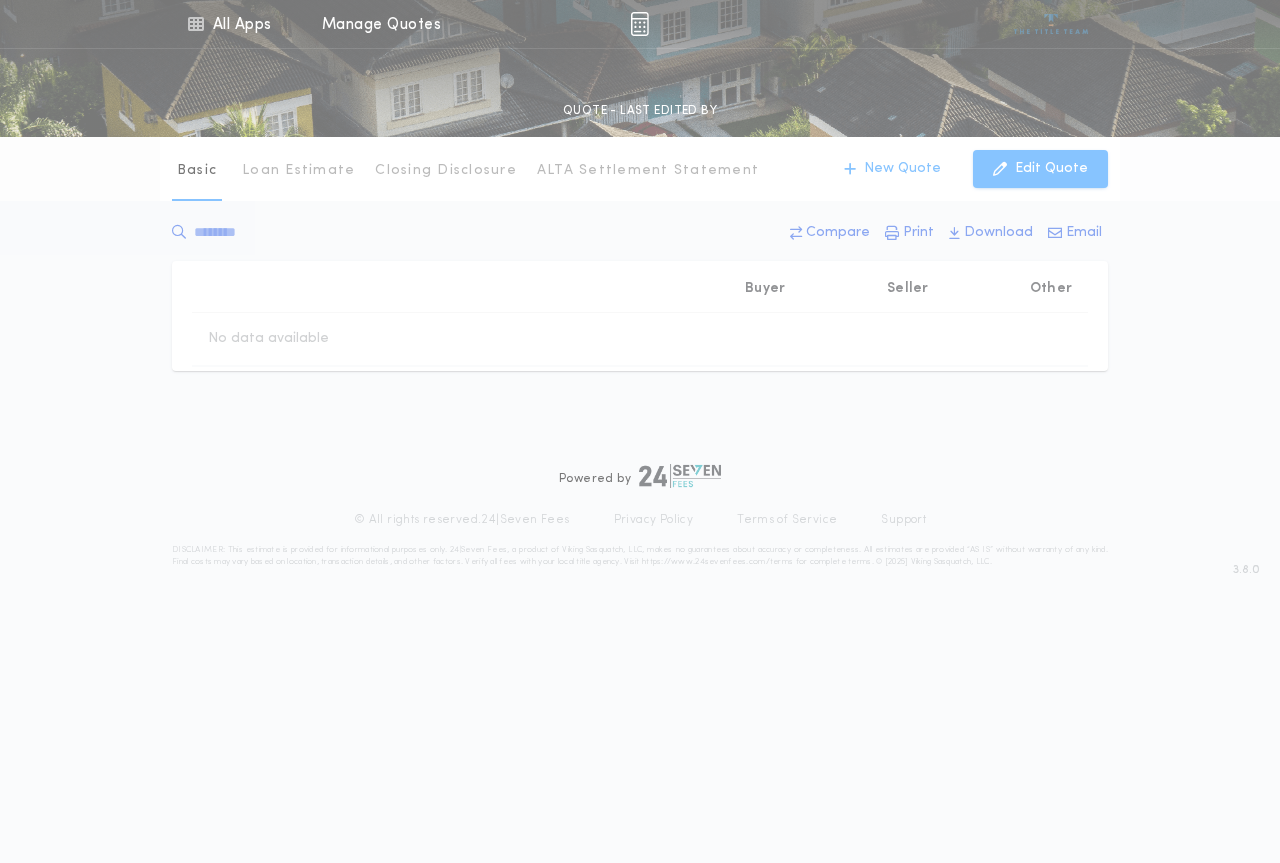type on "********" 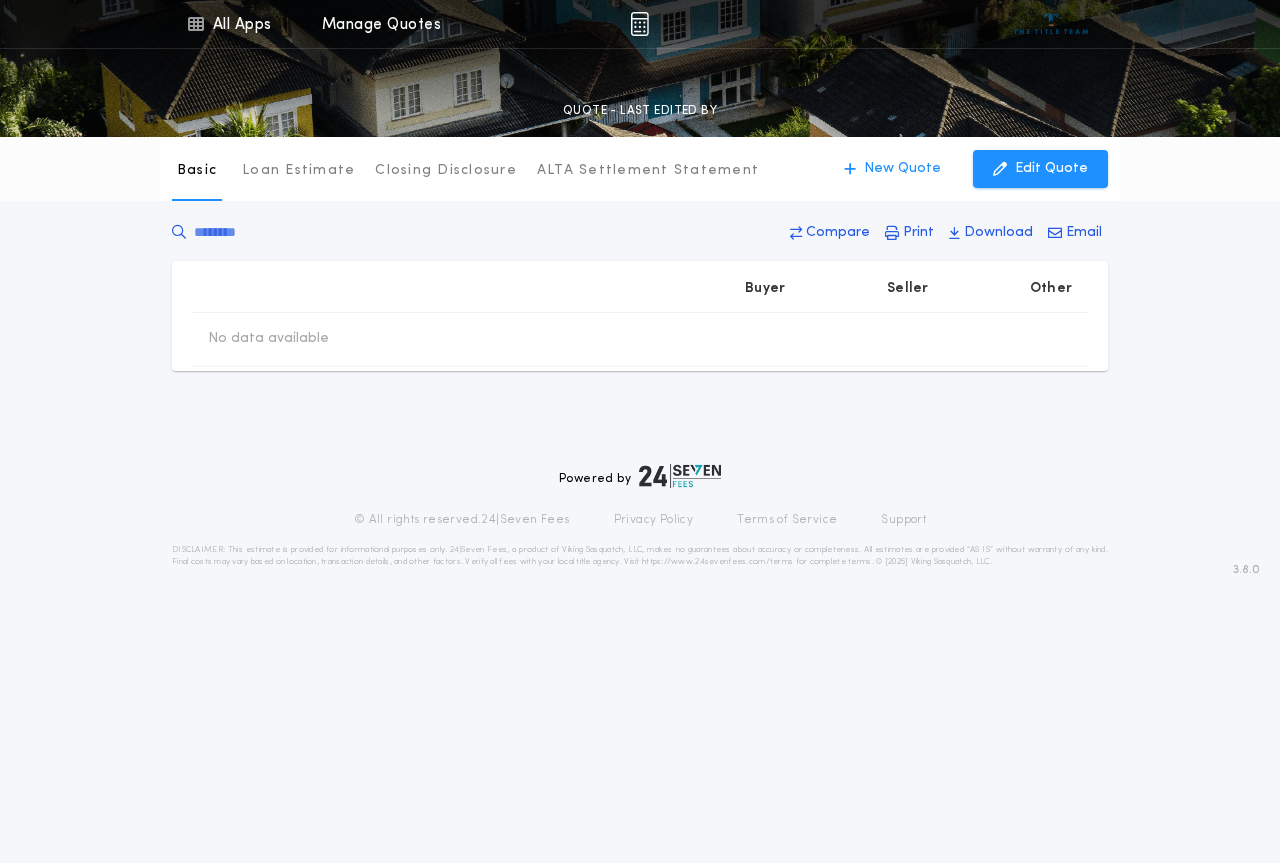 type on "********" 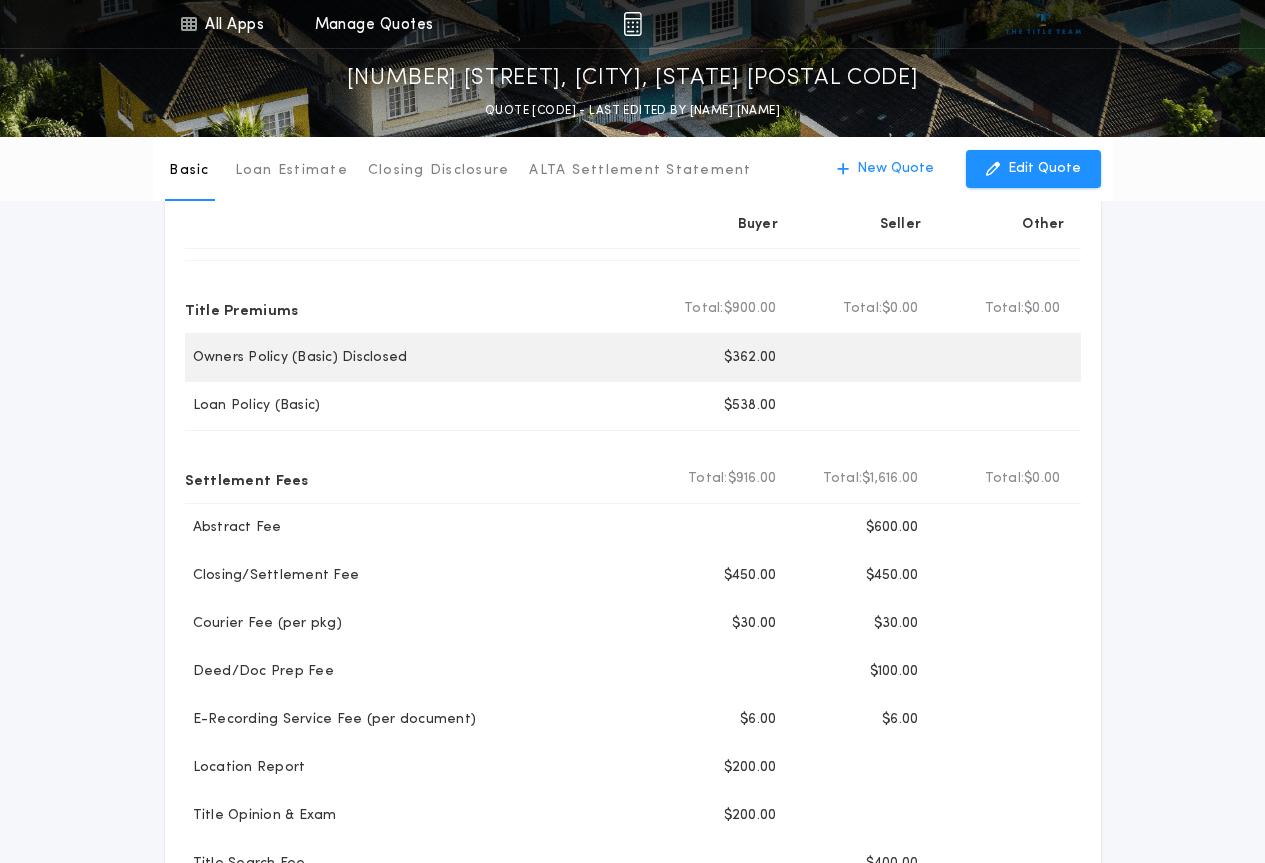 scroll, scrollTop: 0, scrollLeft: 0, axis: both 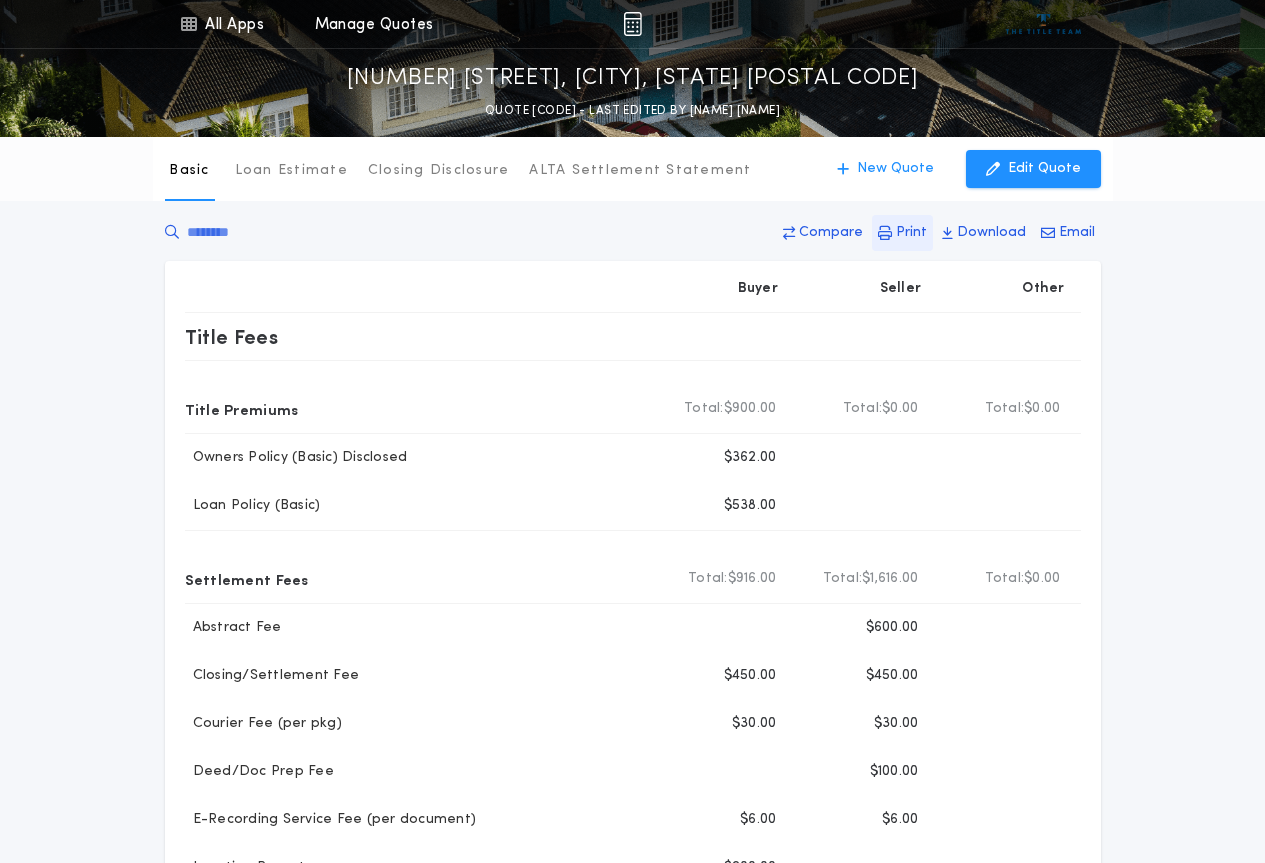 click on "Print" at bounding box center [911, 233] 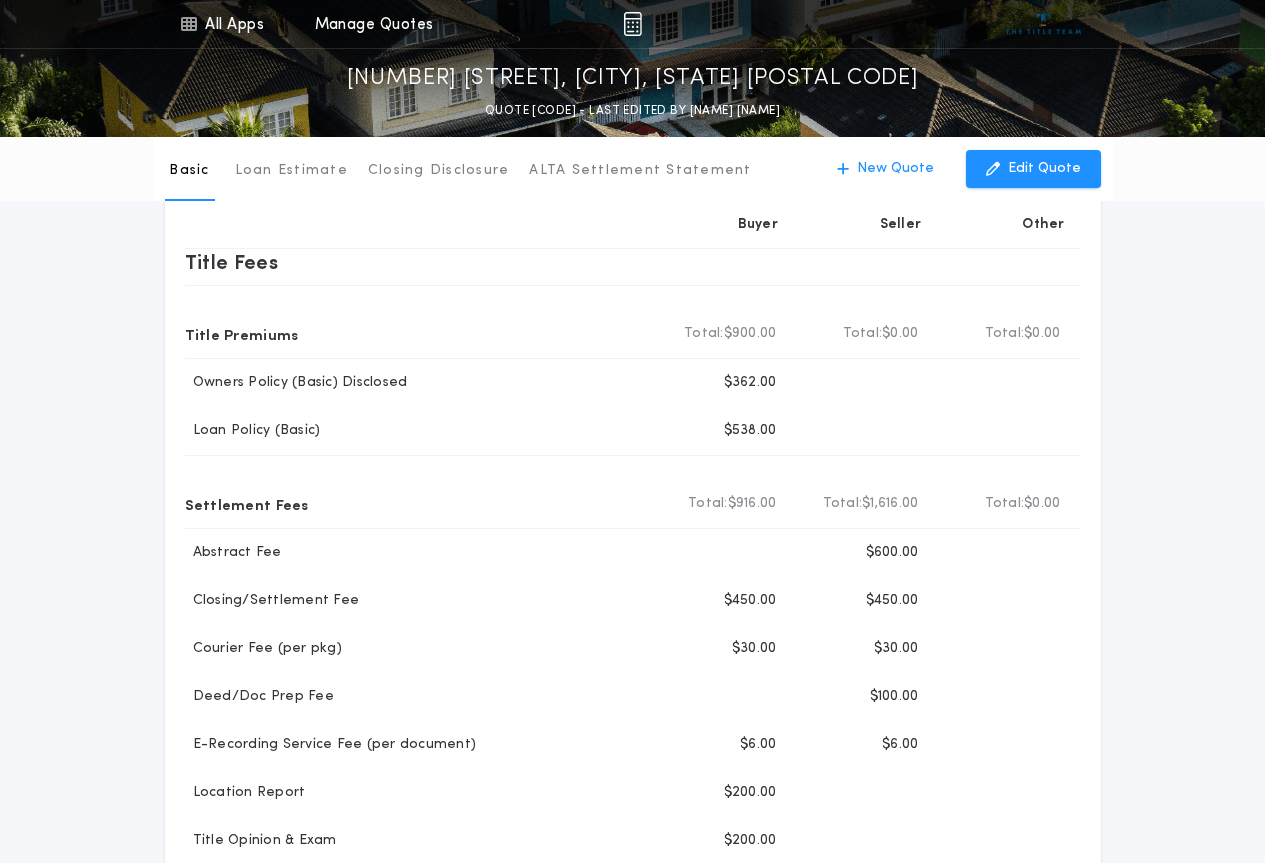 scroll, scrollTop: 0, scrollLeft: 0, axis: both 